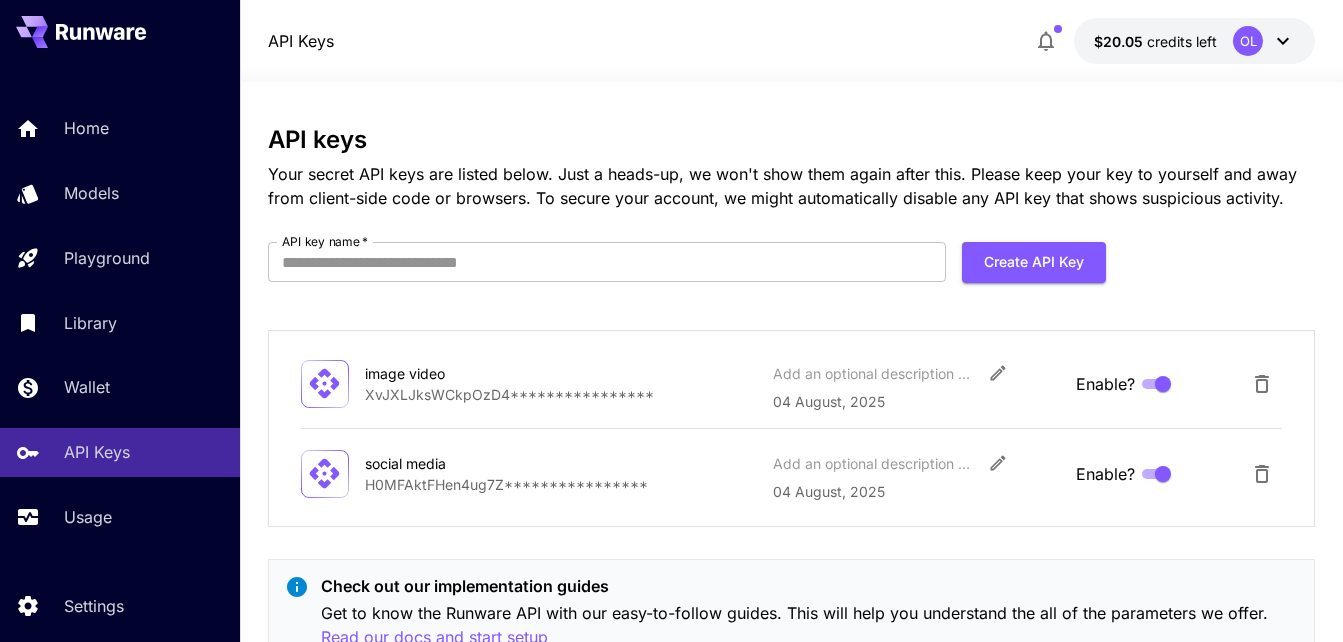 scroll, scrollTop: 0, scrollLeft: 0, axis: both 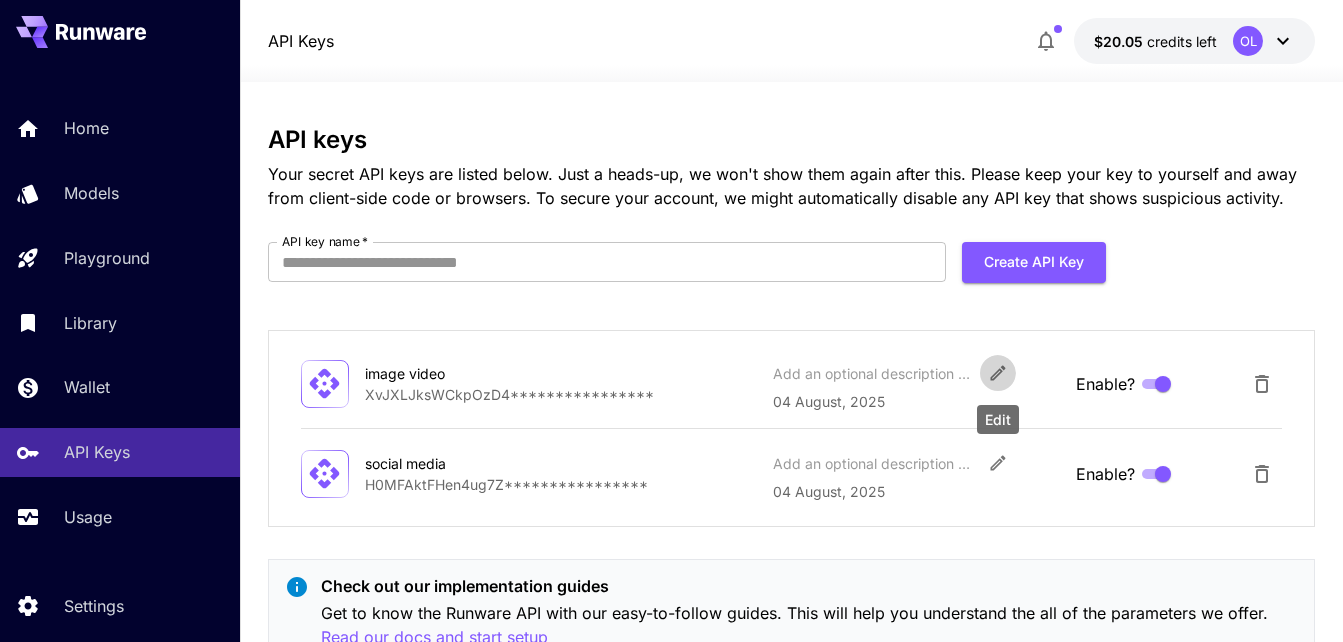 click 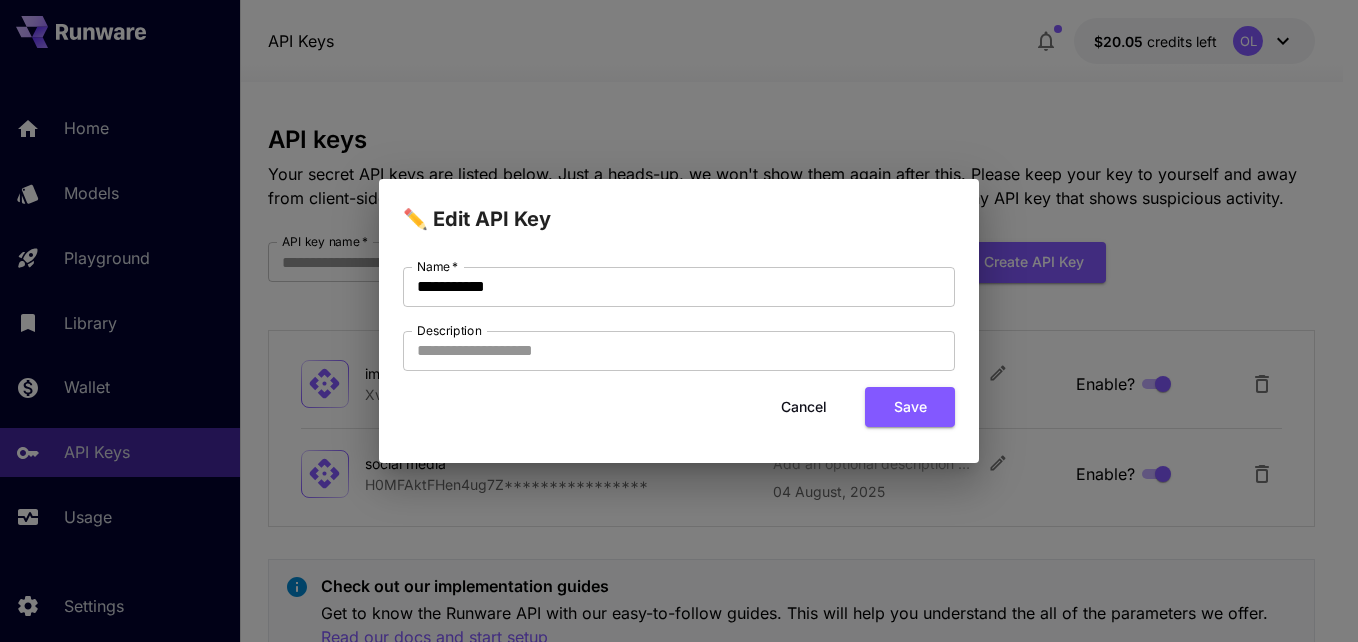 click on "**********" at bounding box center (679, 321) 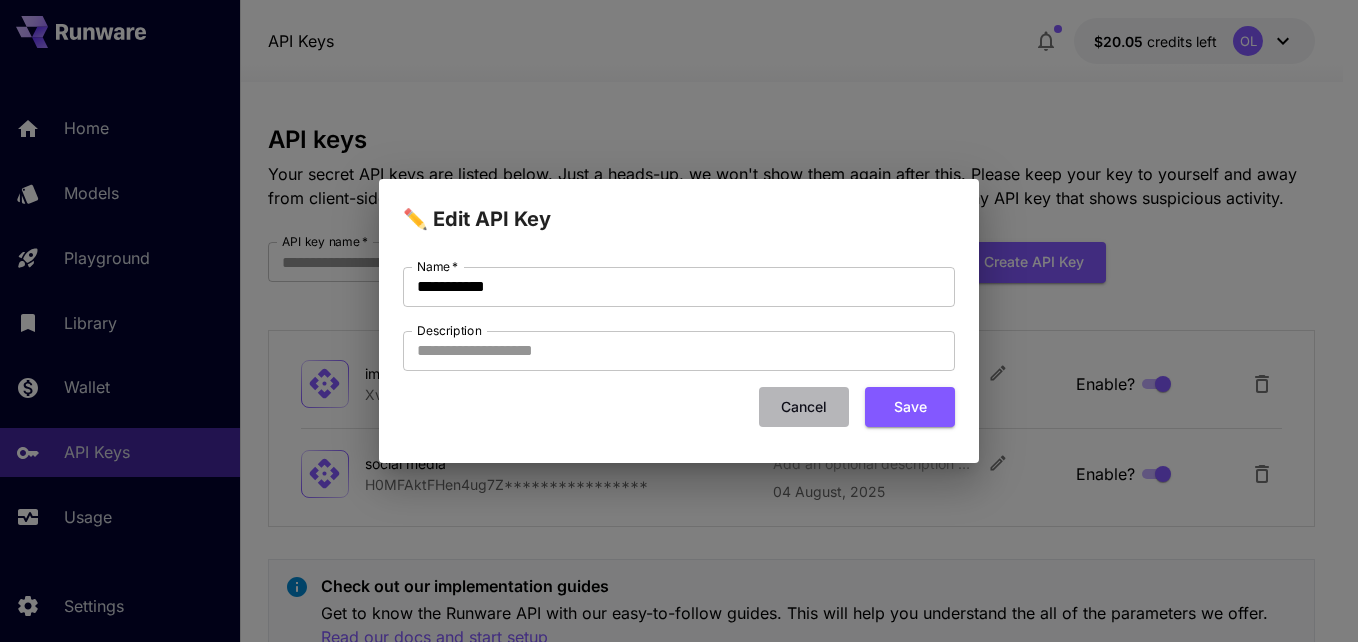 click on "Cancel" at bounding box center (804, 407) 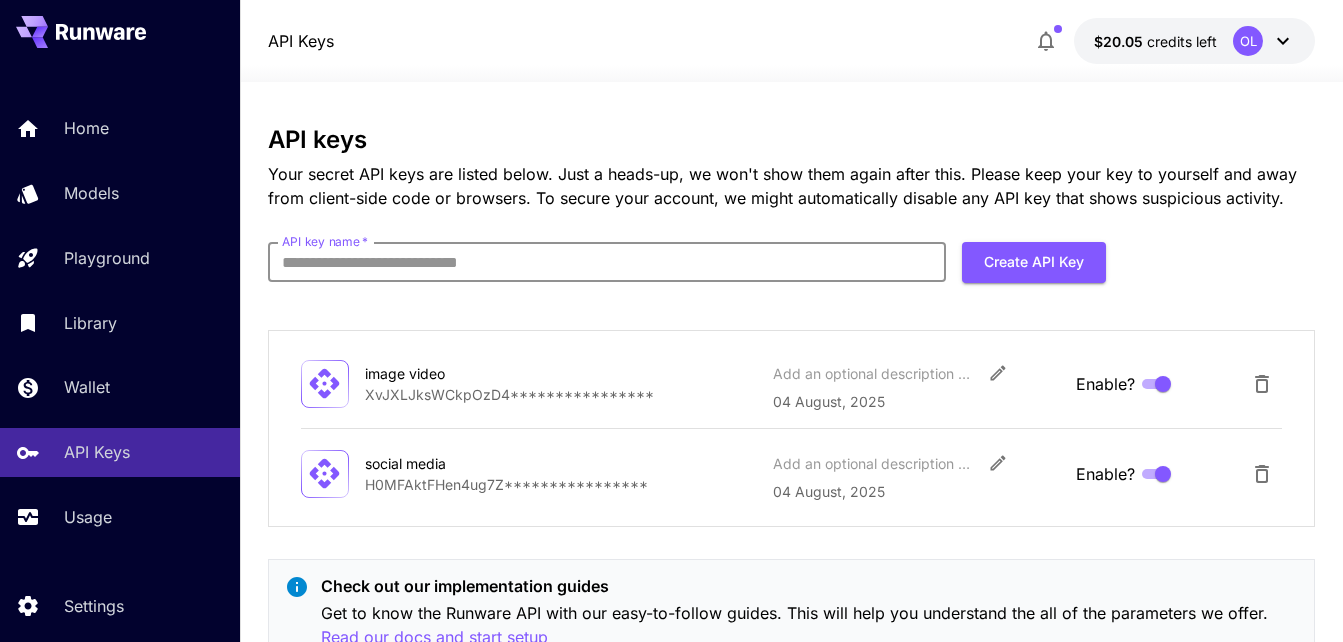click on "API key name   *" at bounding box center (607, 262) 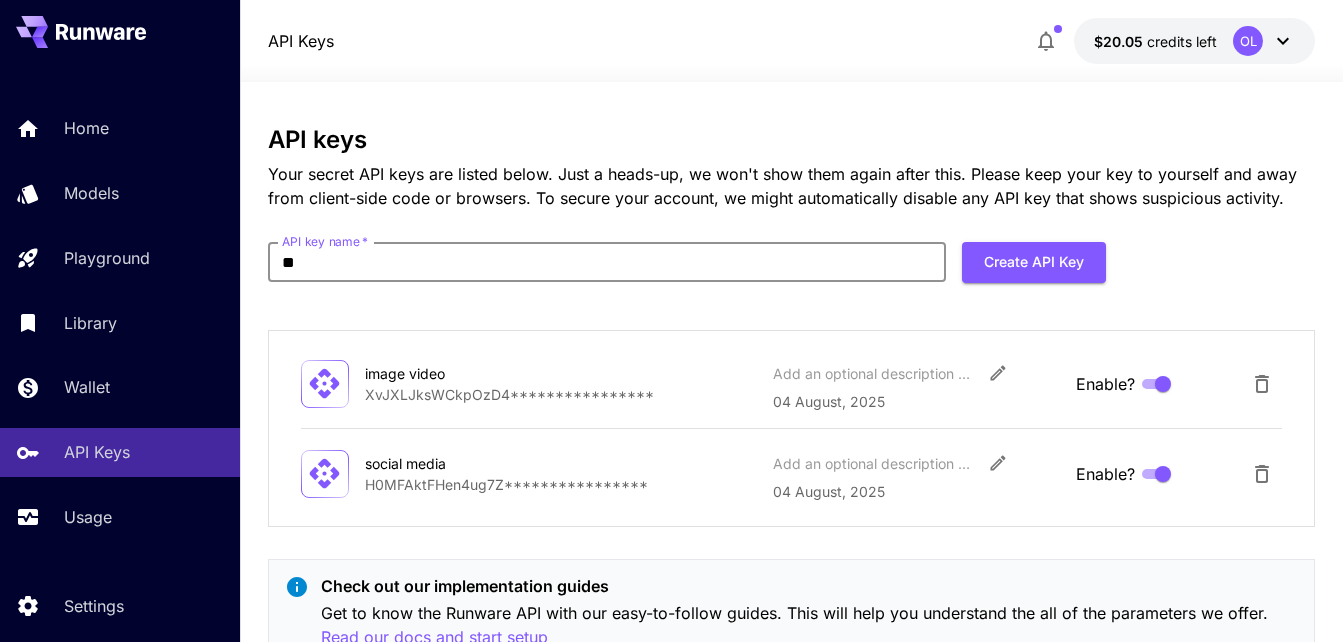 type on "*" 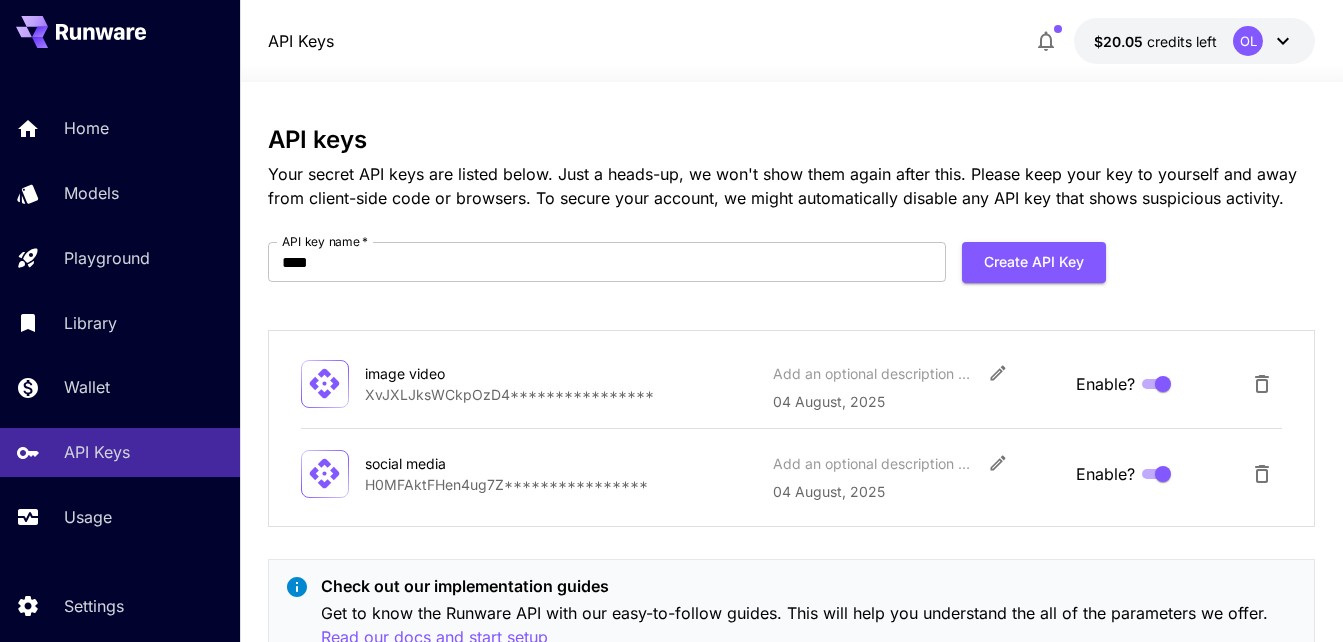 click on "**********" at bounding box center (792, 403) 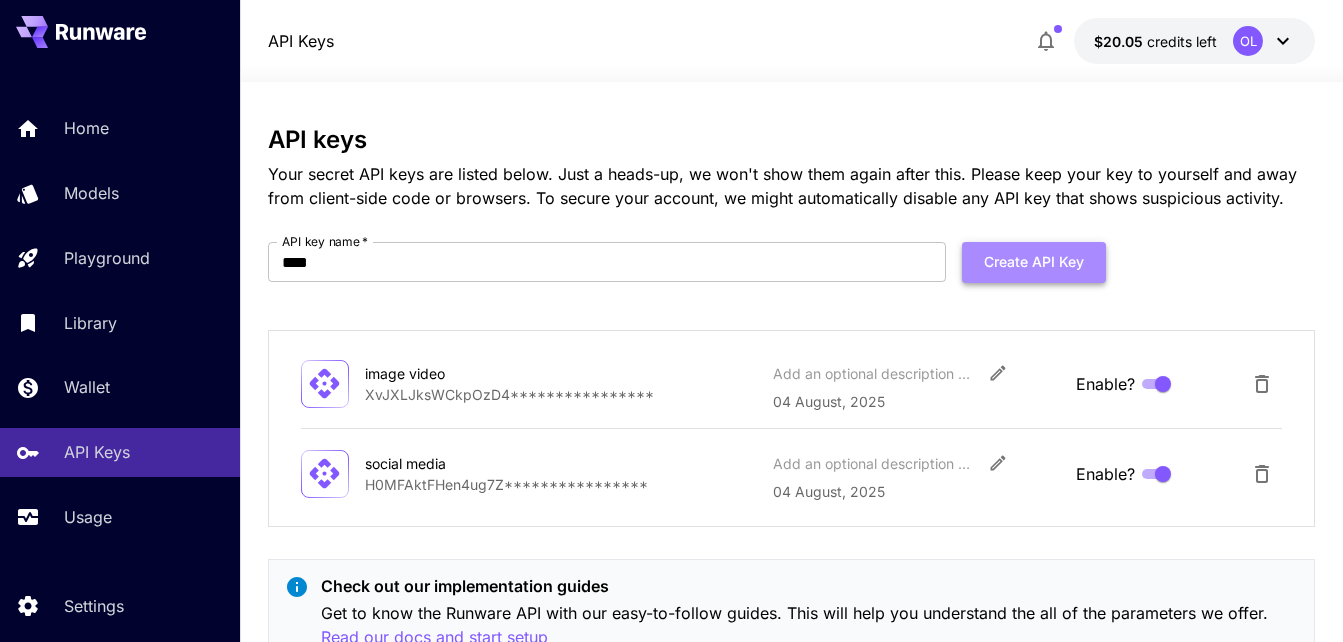click on "Create API Key" at bounding box center (1034, 262) 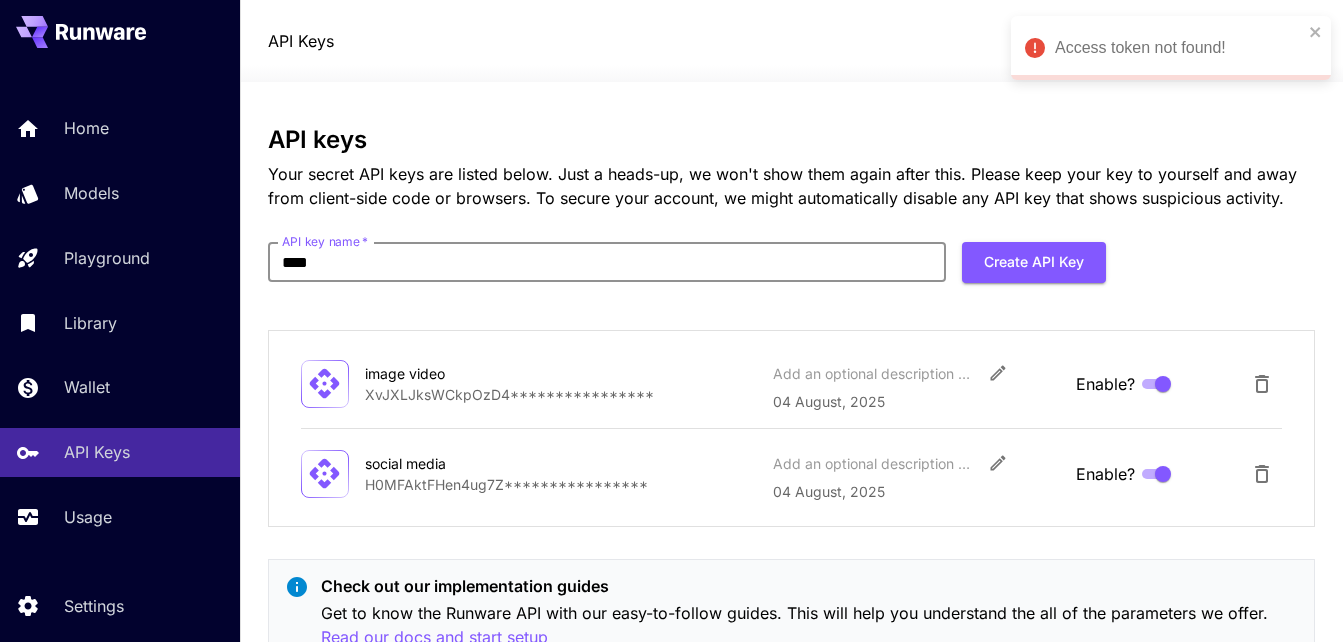 click on "****" at bounding box center (607, 262) 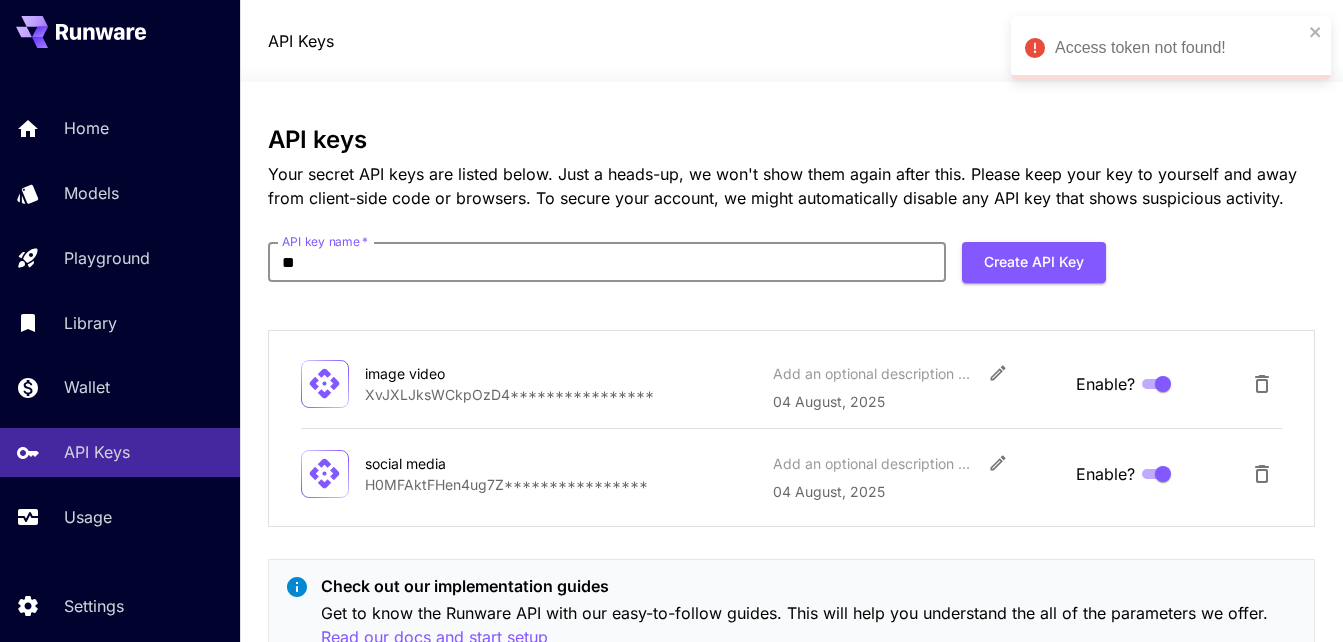 type on "*" 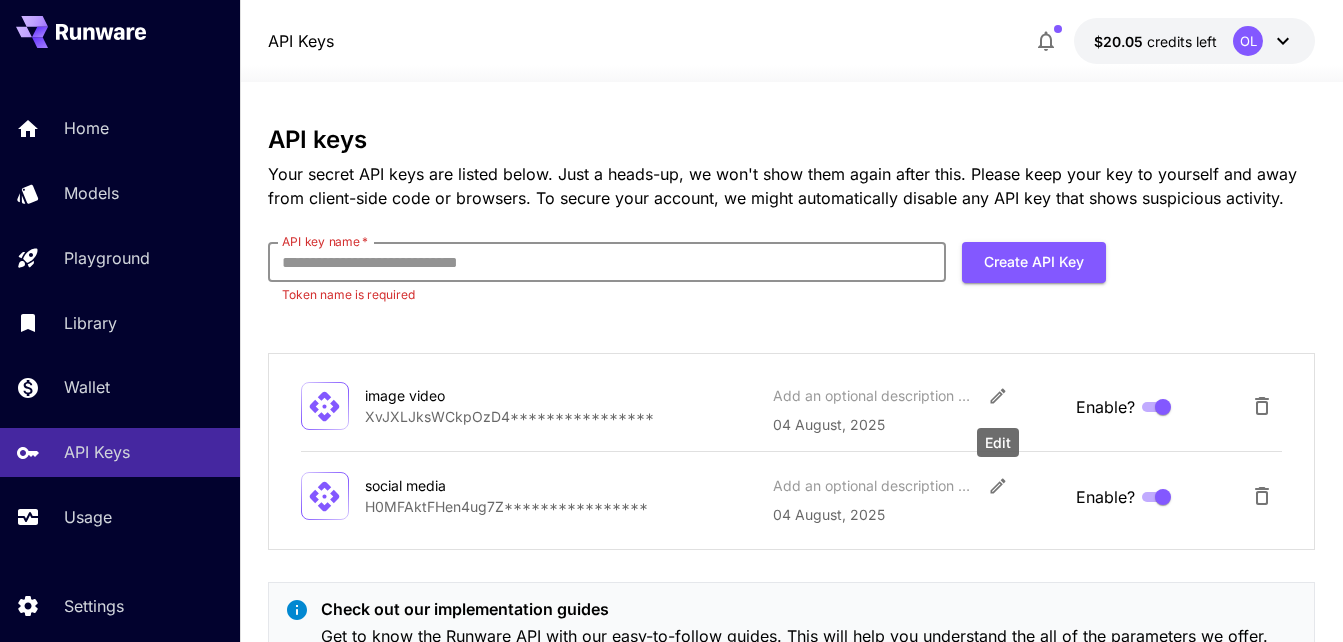 type 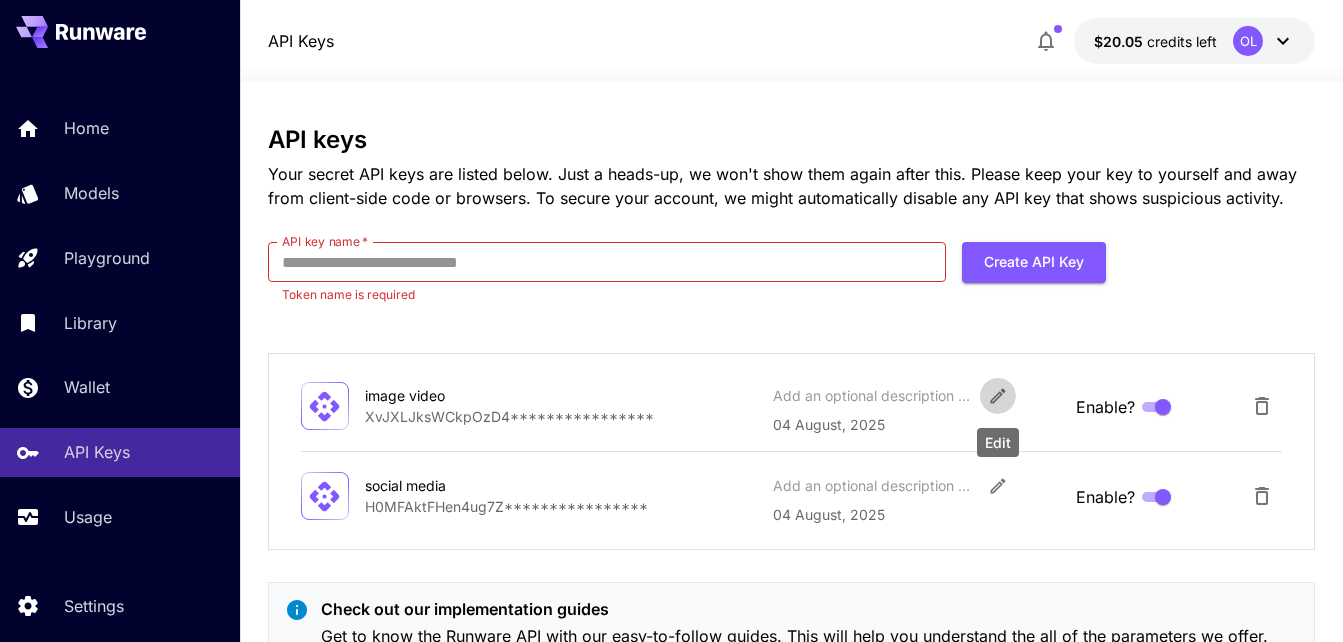click 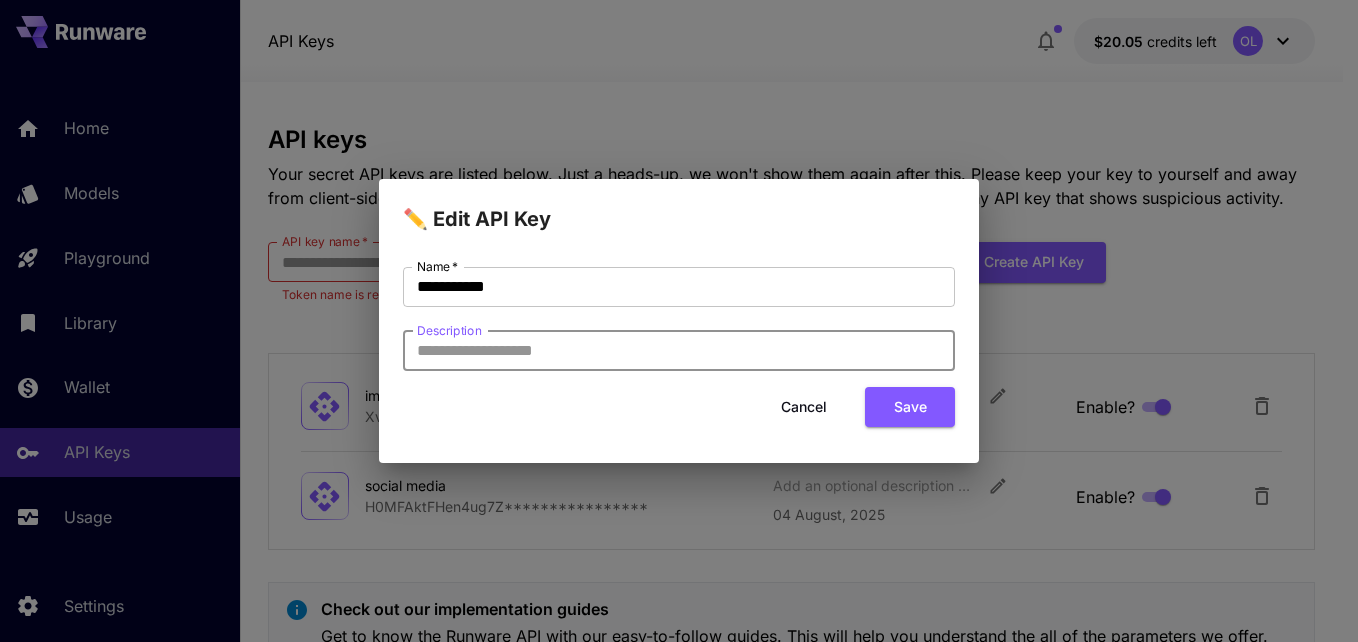 click on "Description" at bounding box center (679, 351) 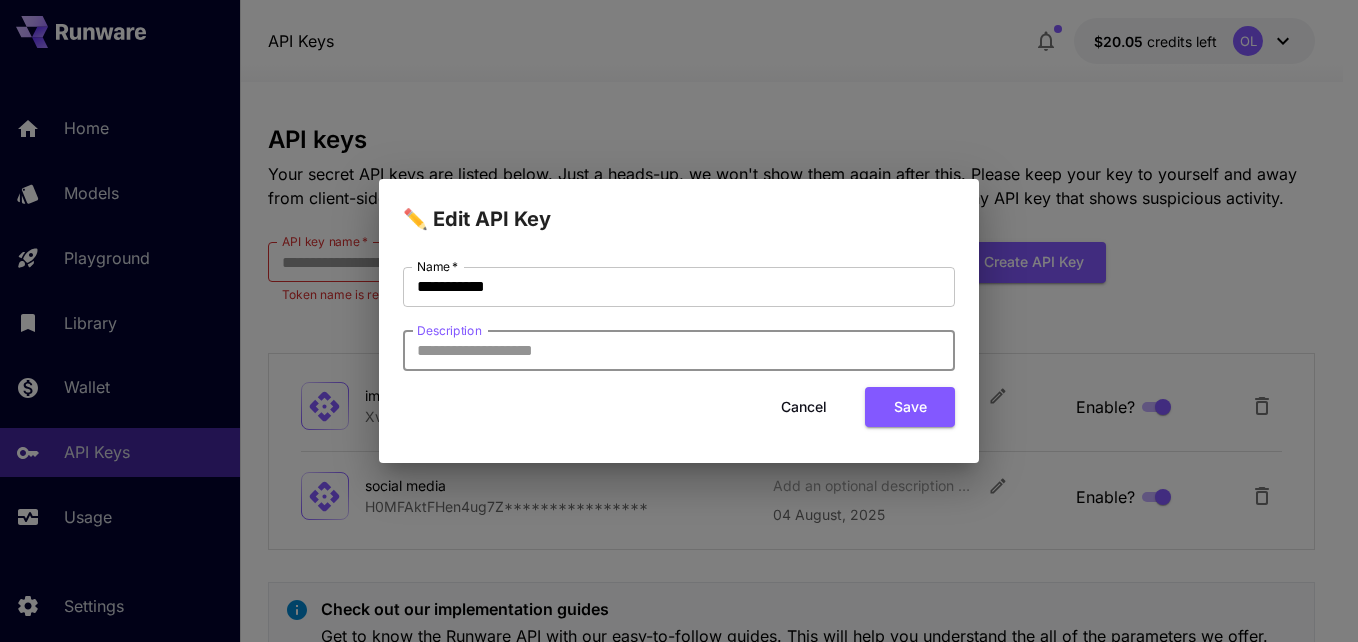 type on "*" 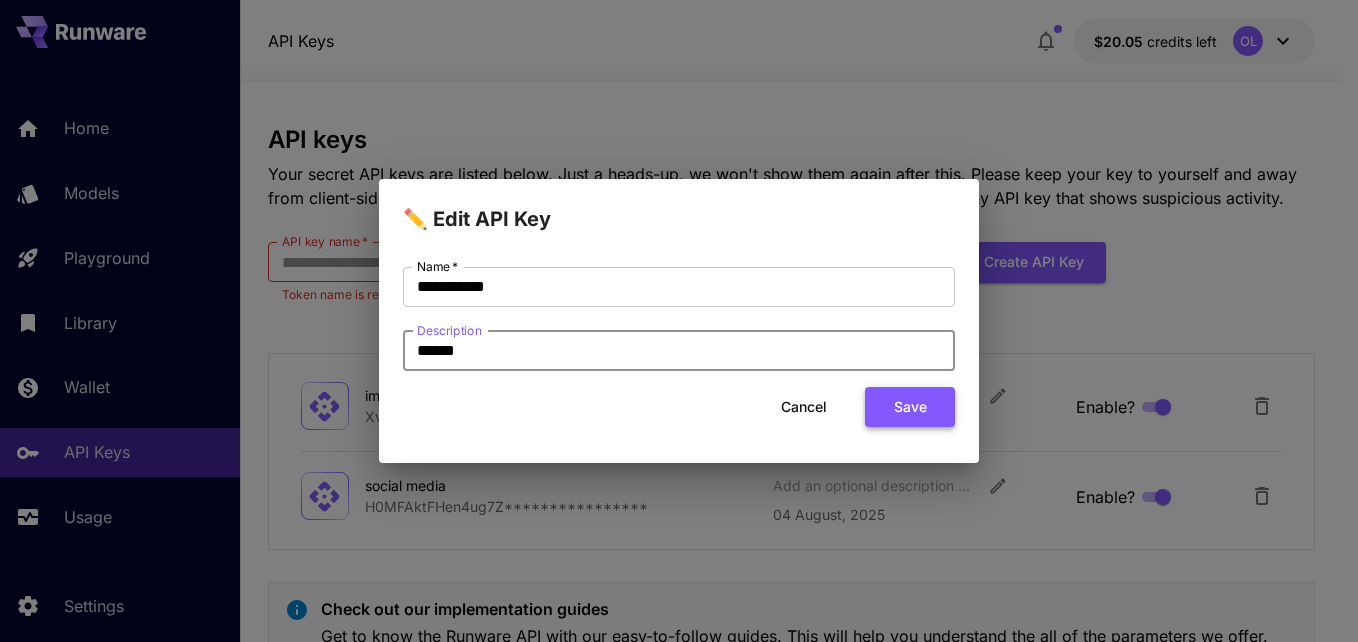 type on "*****" 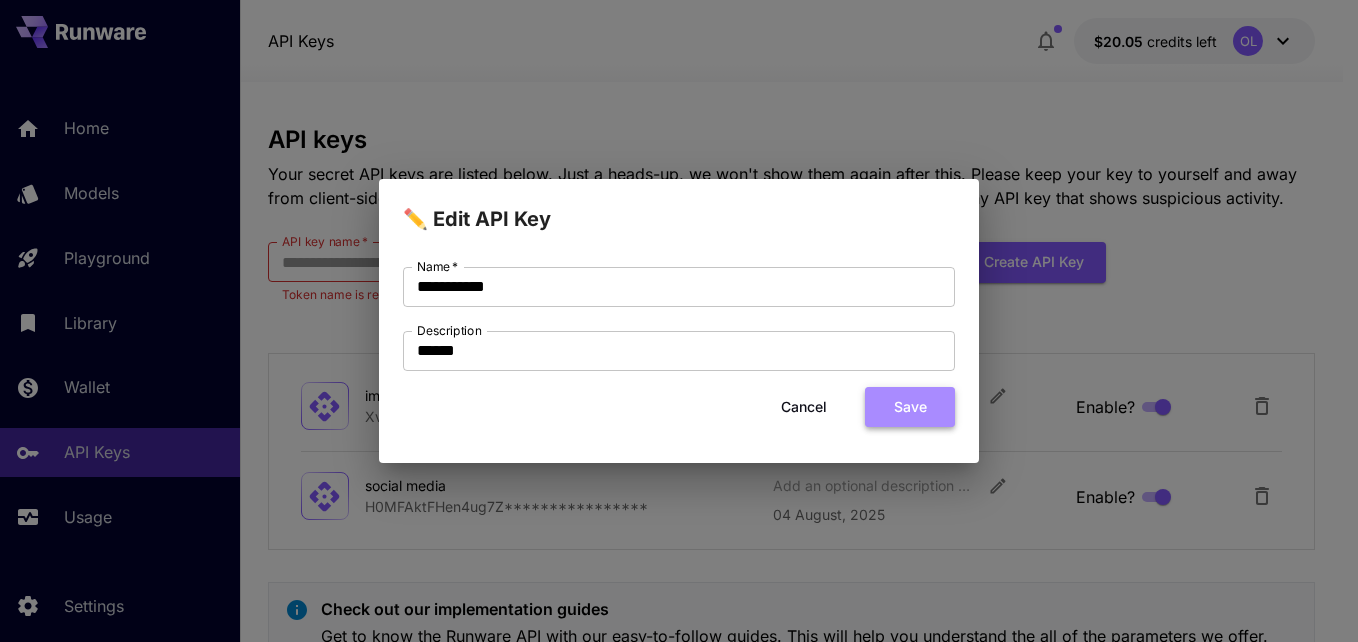 click on "Save" at bounding box center (910, 407) 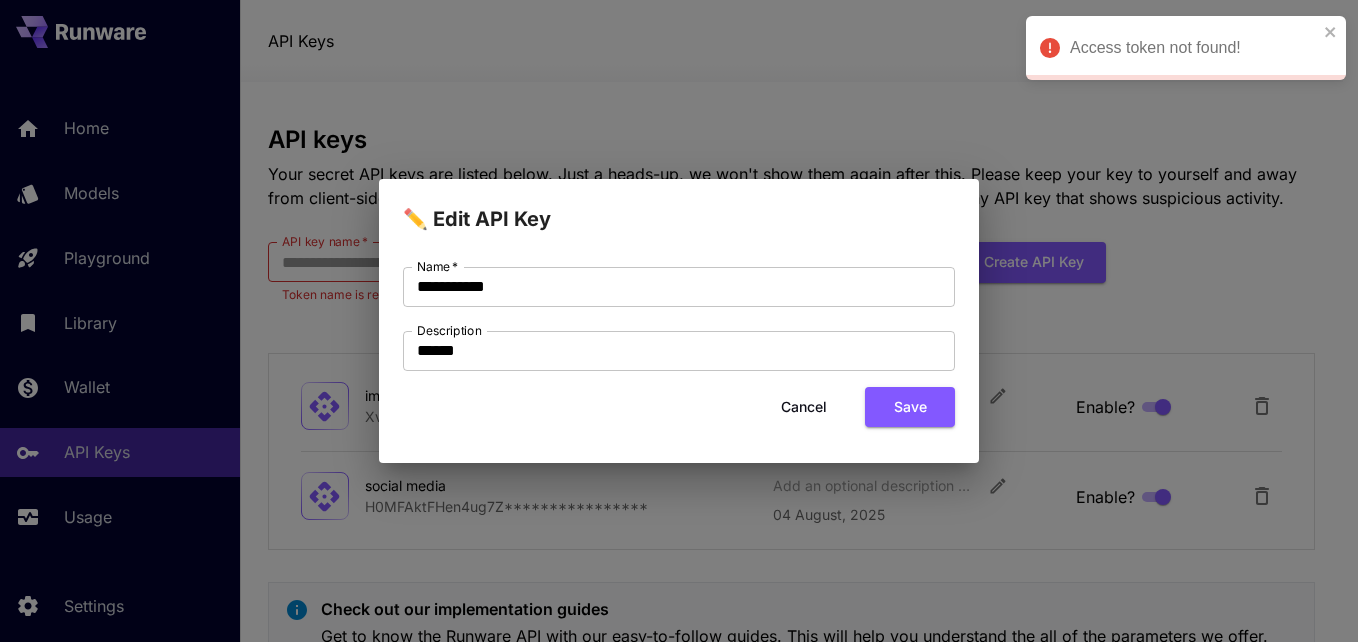 click on "✏️ Edit API Key Name   * [KEY] Name   * Description ***** Description Cancel Save" at bounding box center (679, 321) 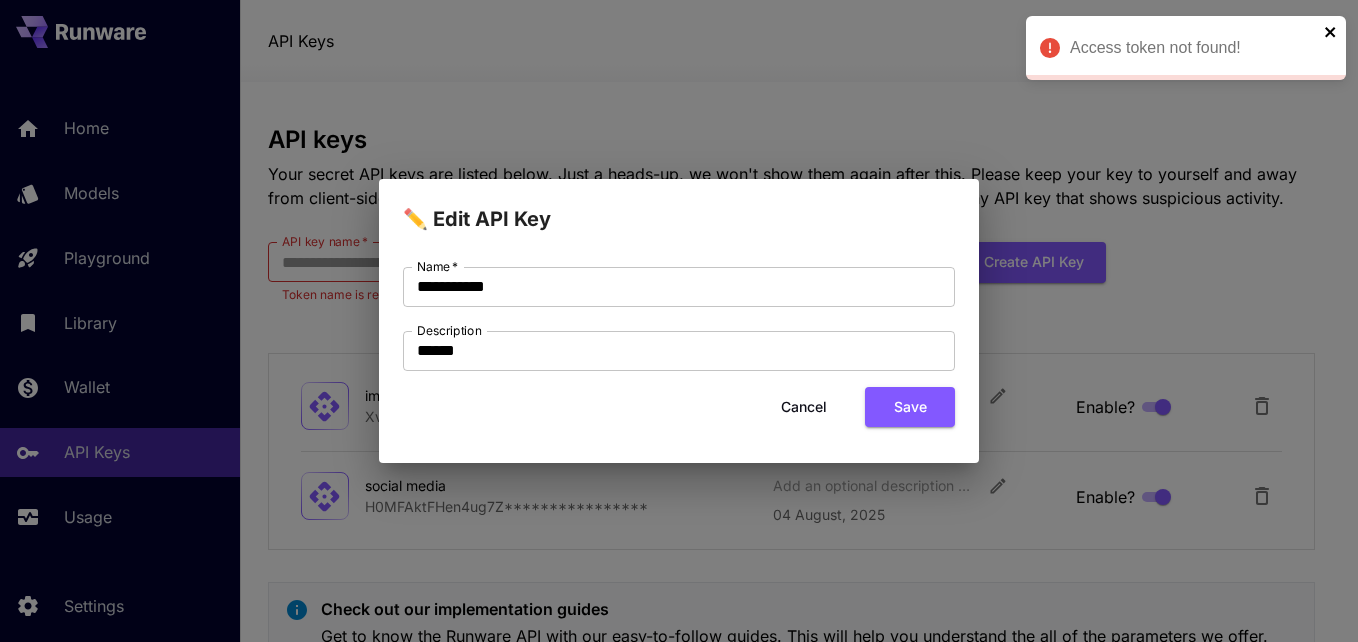 click 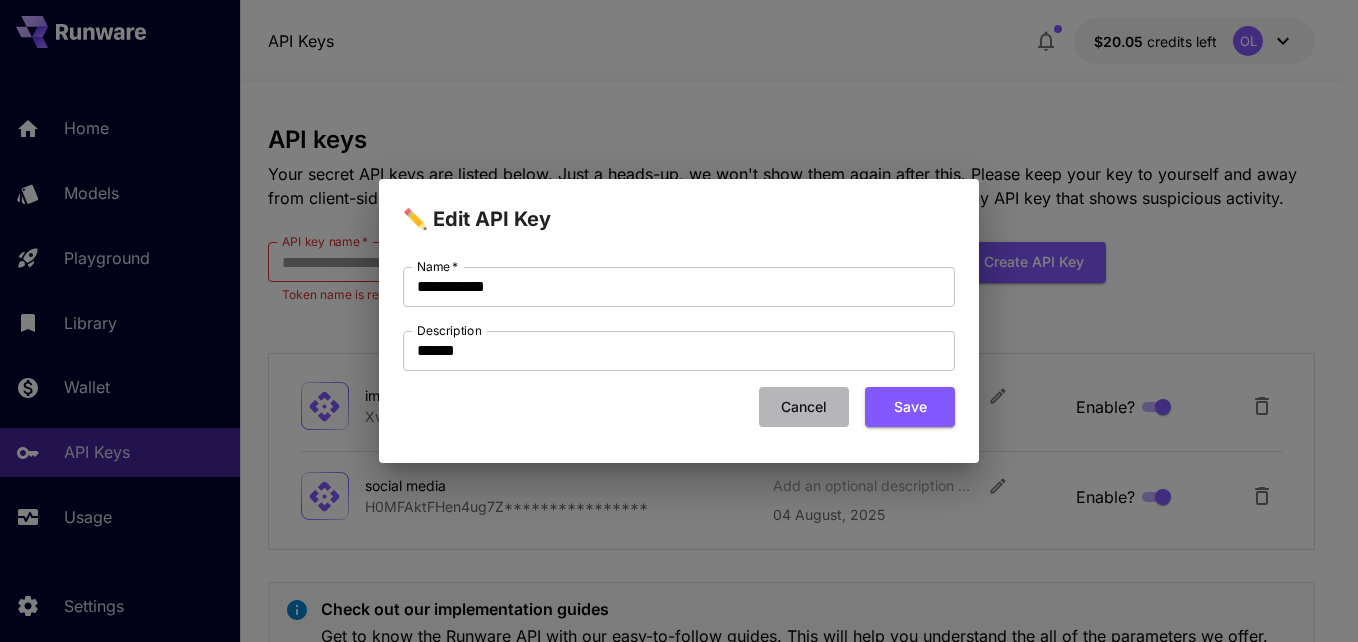 click on "Cancel" at bounding box center (804, 407) 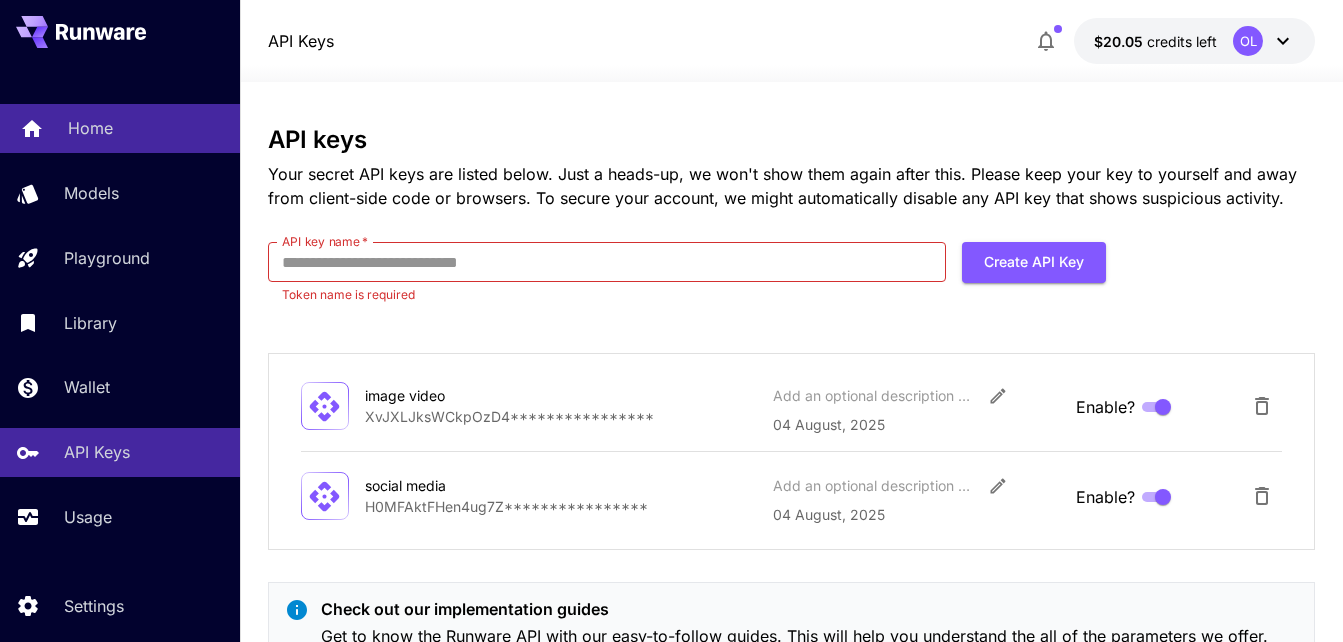 click on "Home" at bounding box center (90, 128) 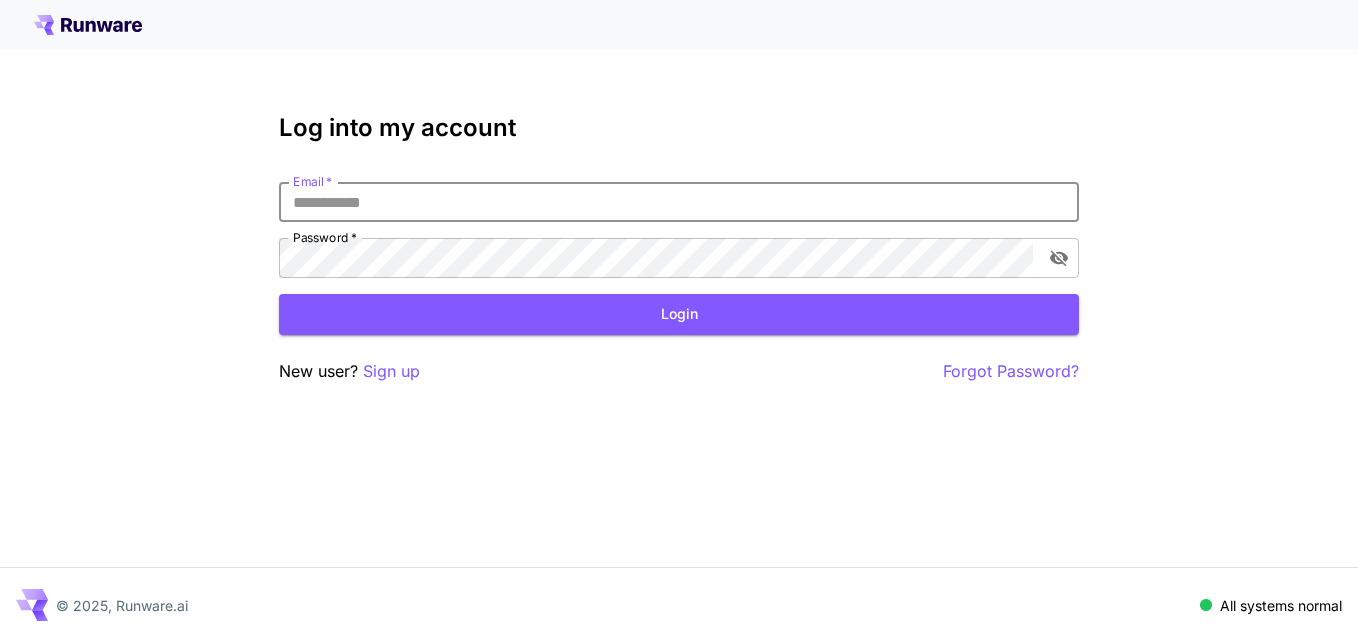 click on "Email   *" at bounding box center [679, 202] 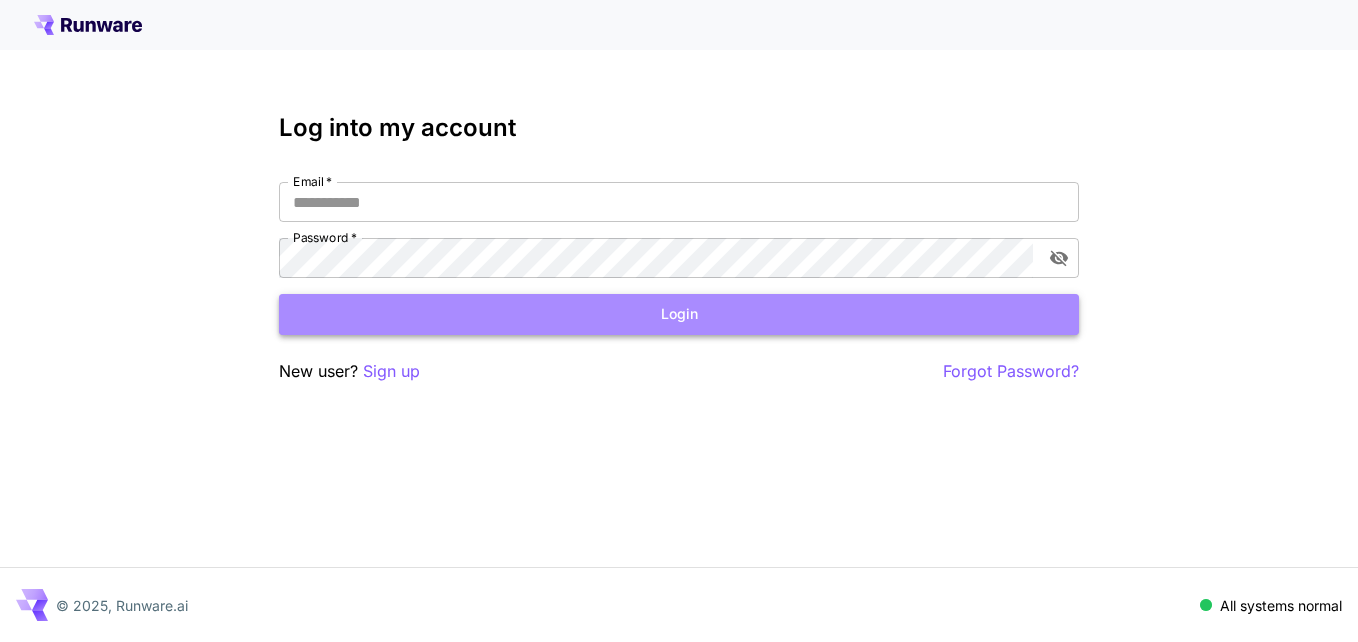 click on "Login" at bounding box center [679, 314] 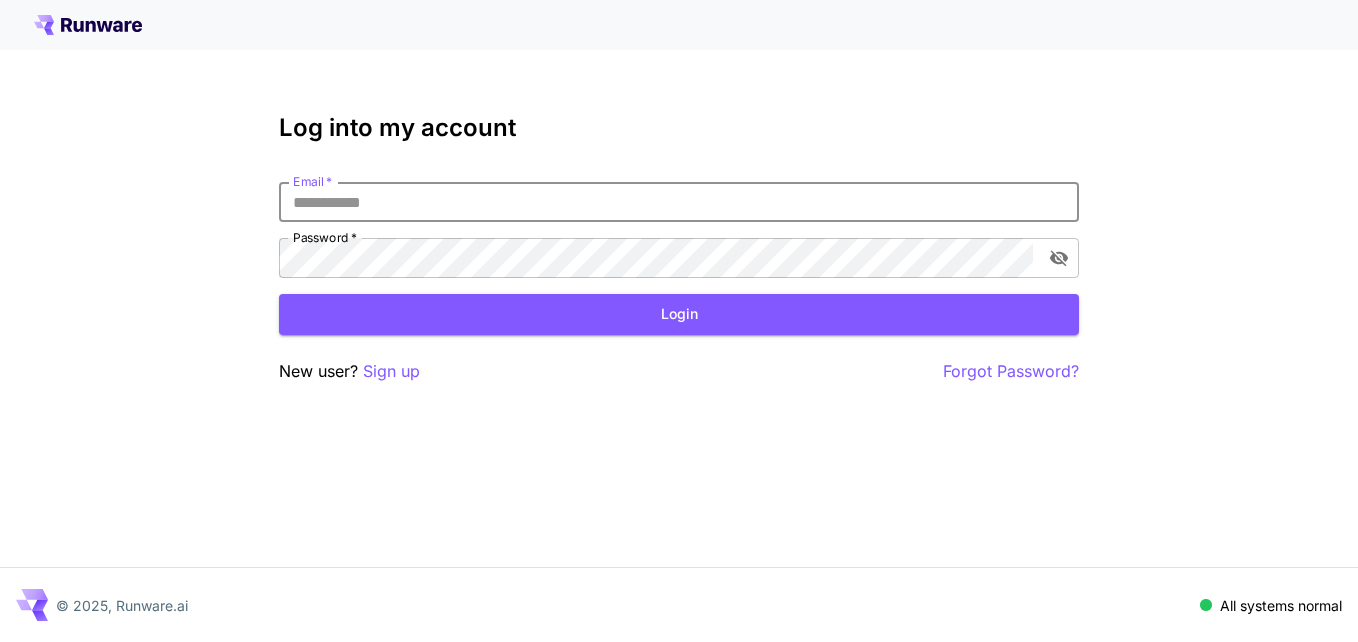click on "Email   *" at bounding box center [679, 202] 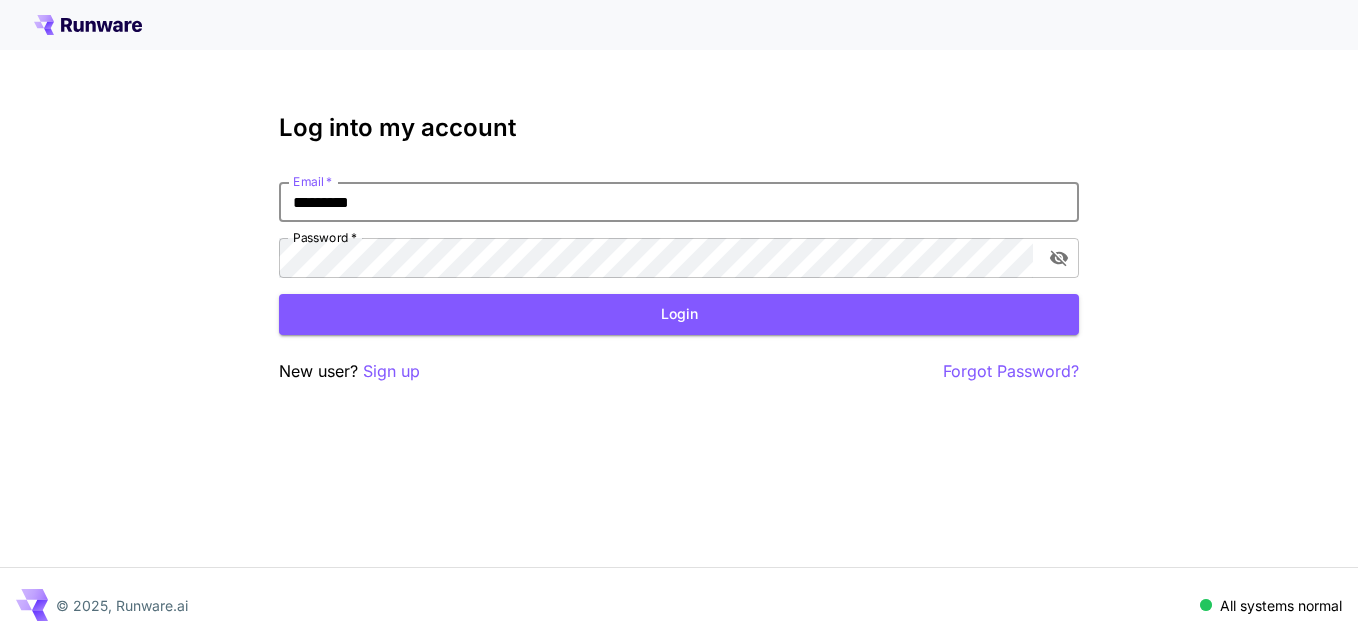 type on "*********" 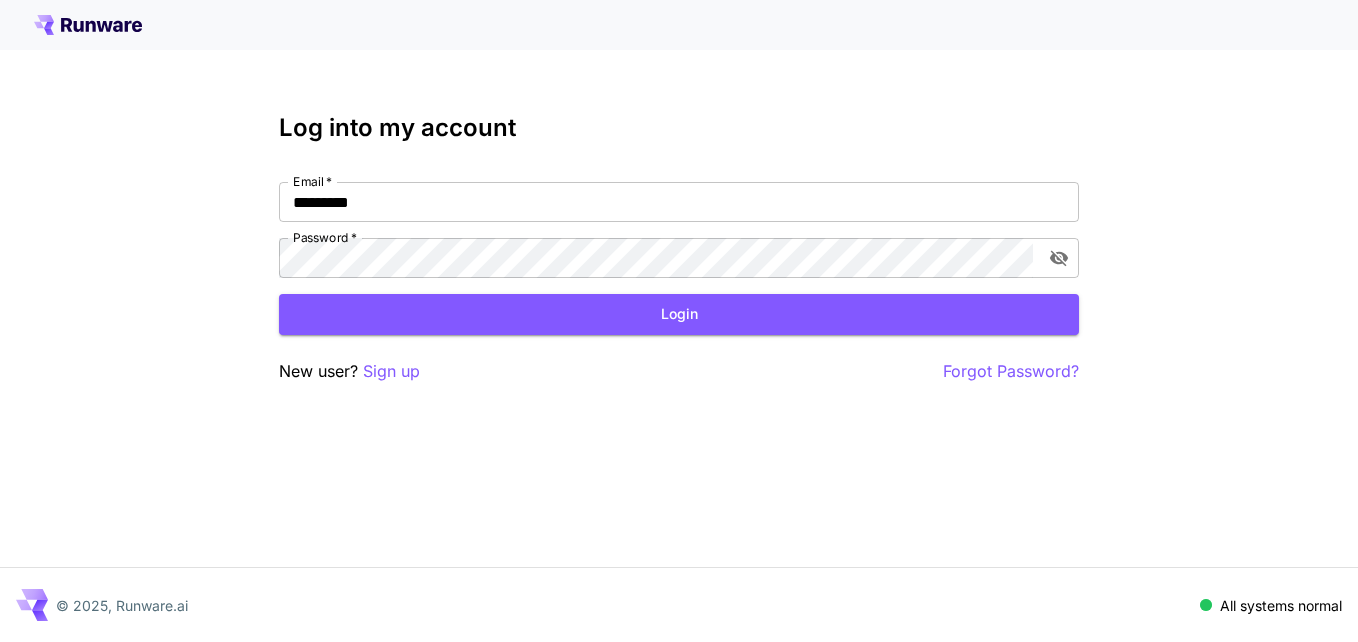 click 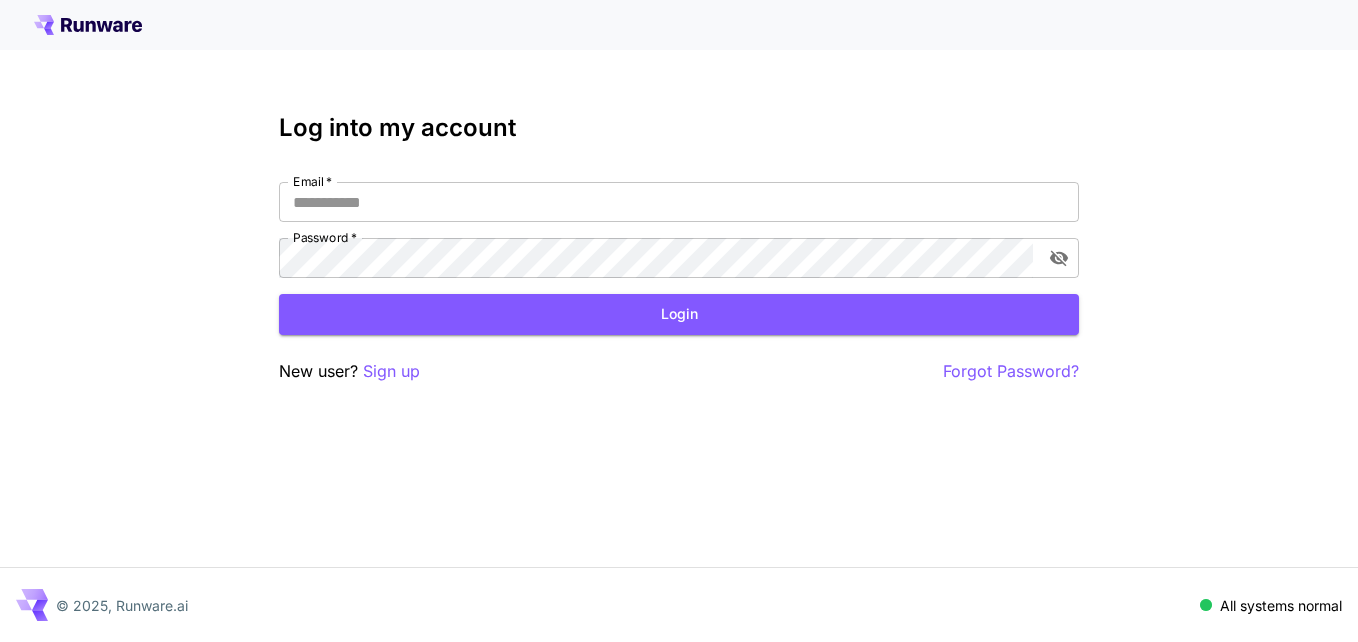 click 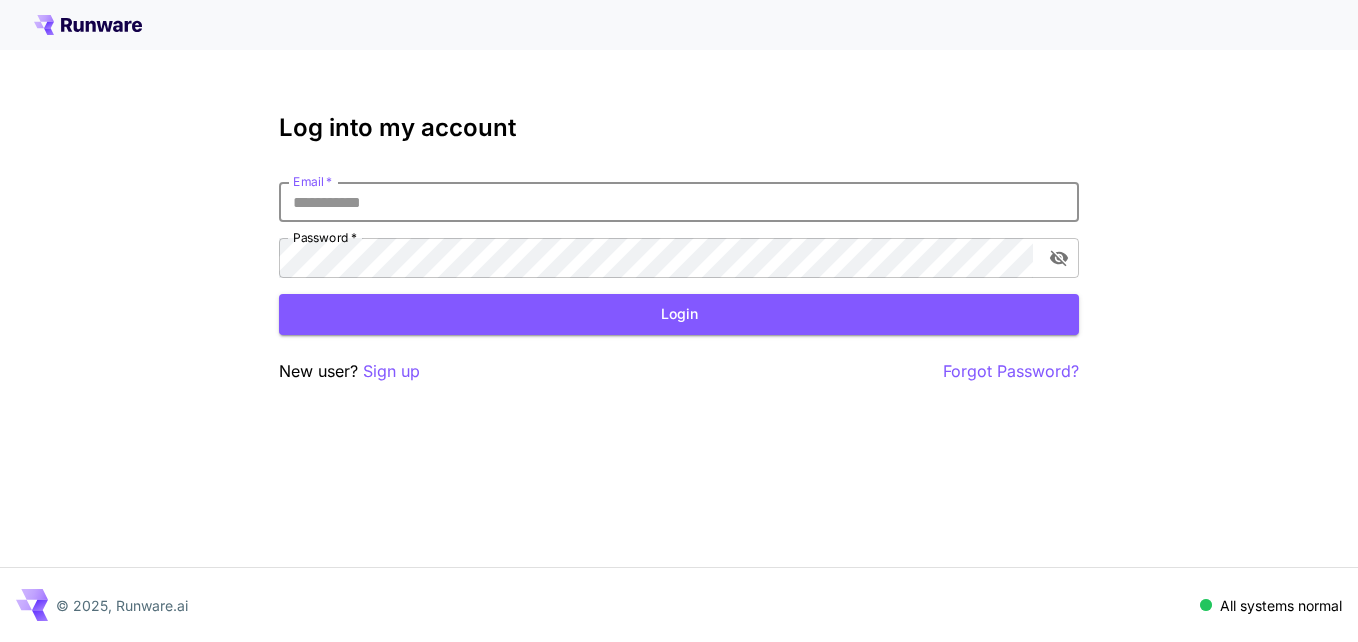 click on "Email   *" at bounding box center [679, 202] 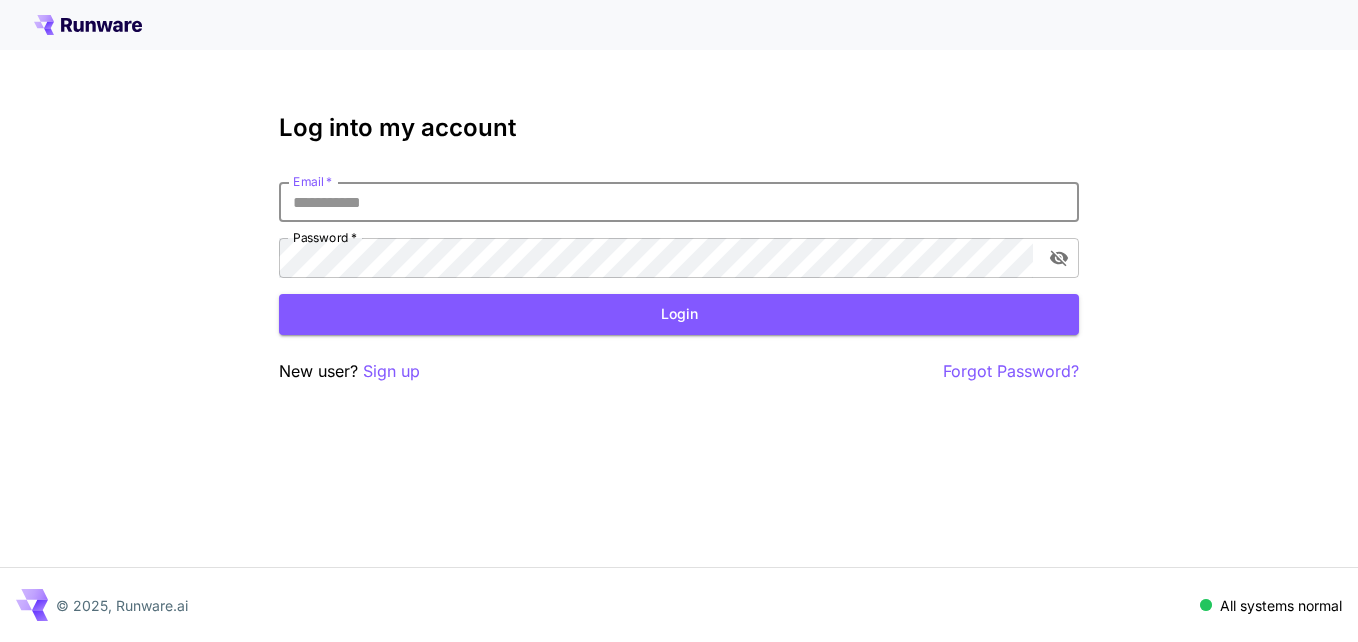 type on "*********" 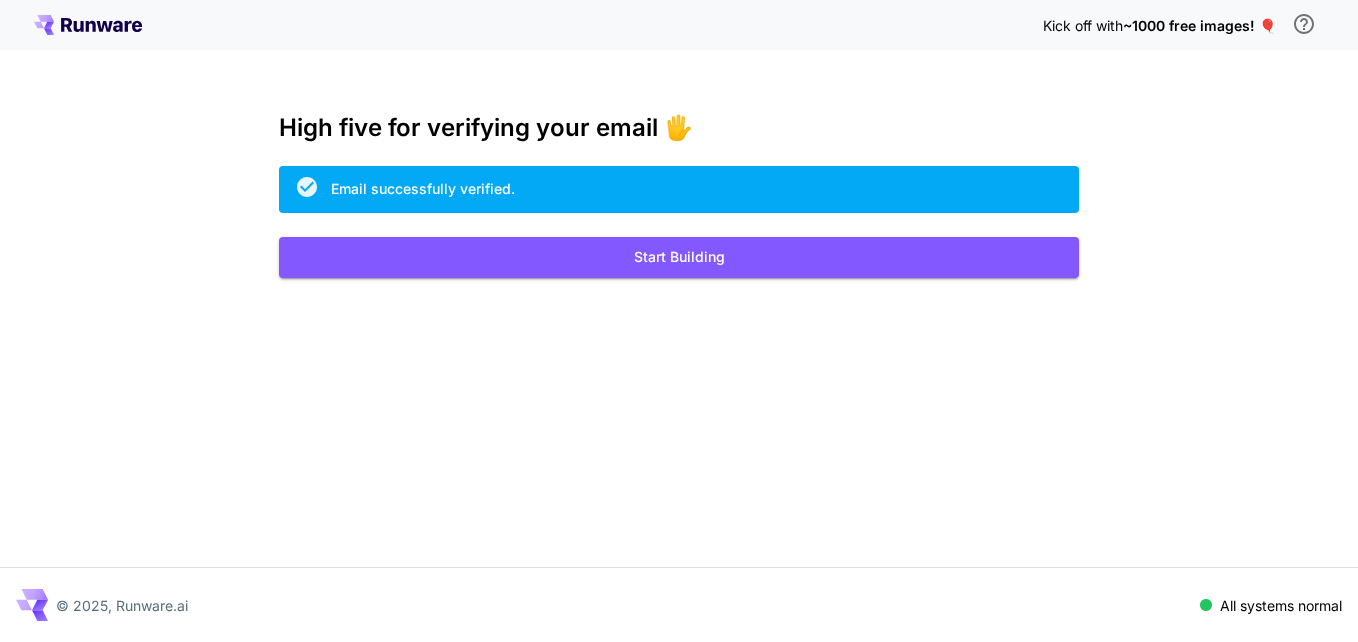 scroll, scrollTop: 0, scrollLeft: 0, axis: both 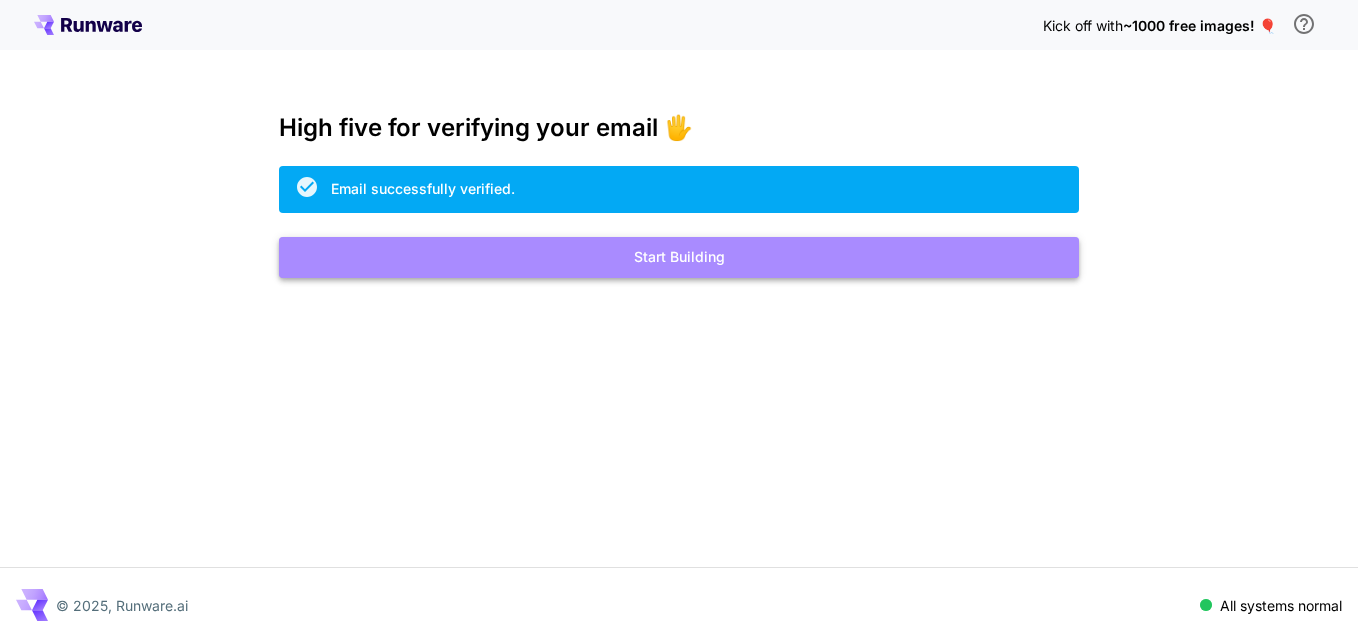 click on "Start Building" at bounding box center [679, 257] 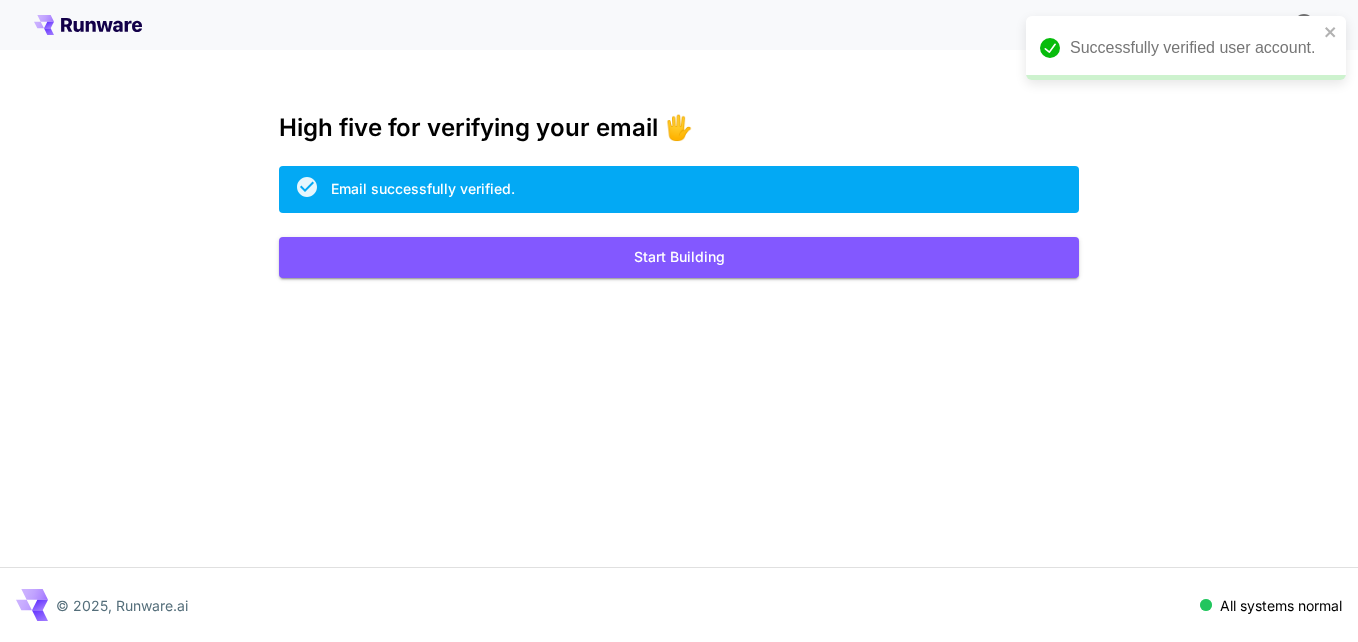scroll, scrollTop: 0, scrollLeft: 0, axis: both 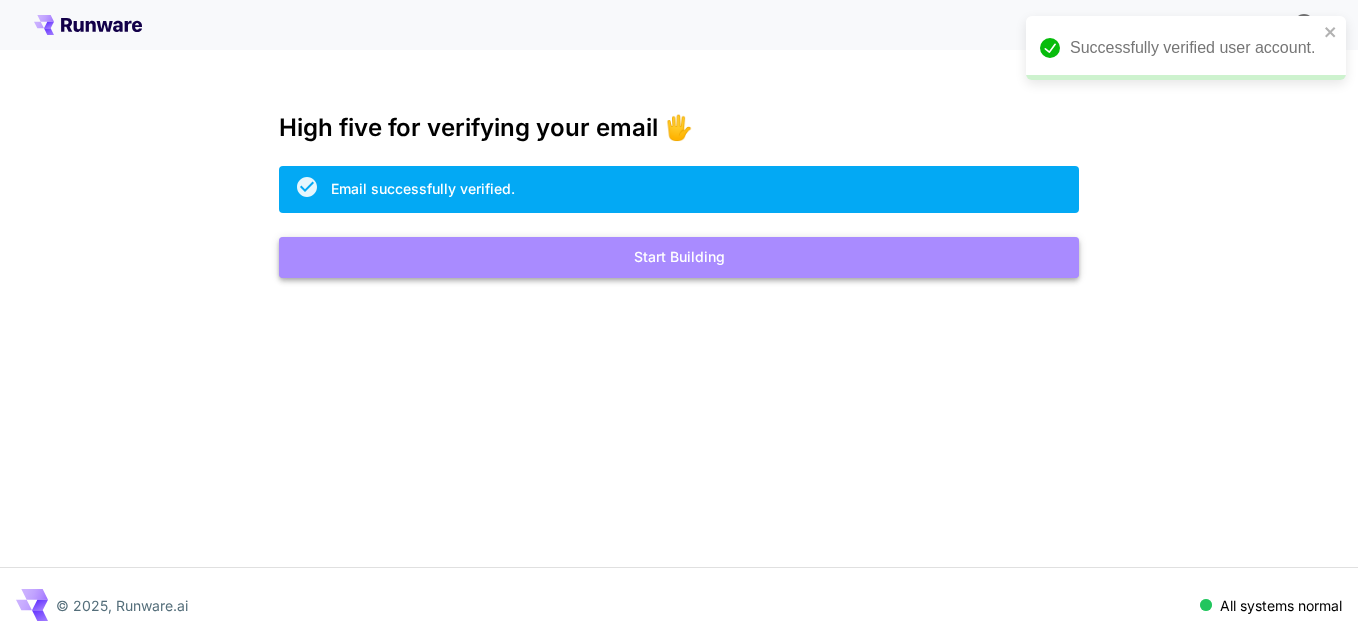 click on "Start Building" at bounding box center (679, 257) 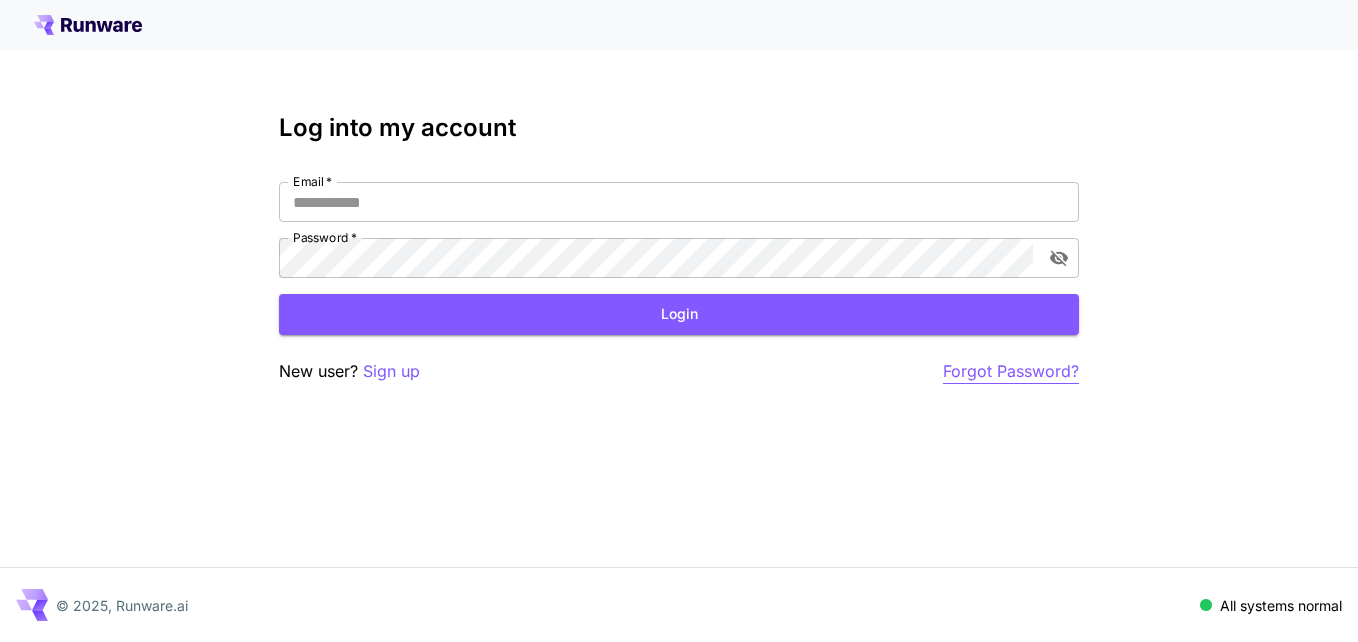 click on "Forgot Password?" at bounding box center (1011, 371) 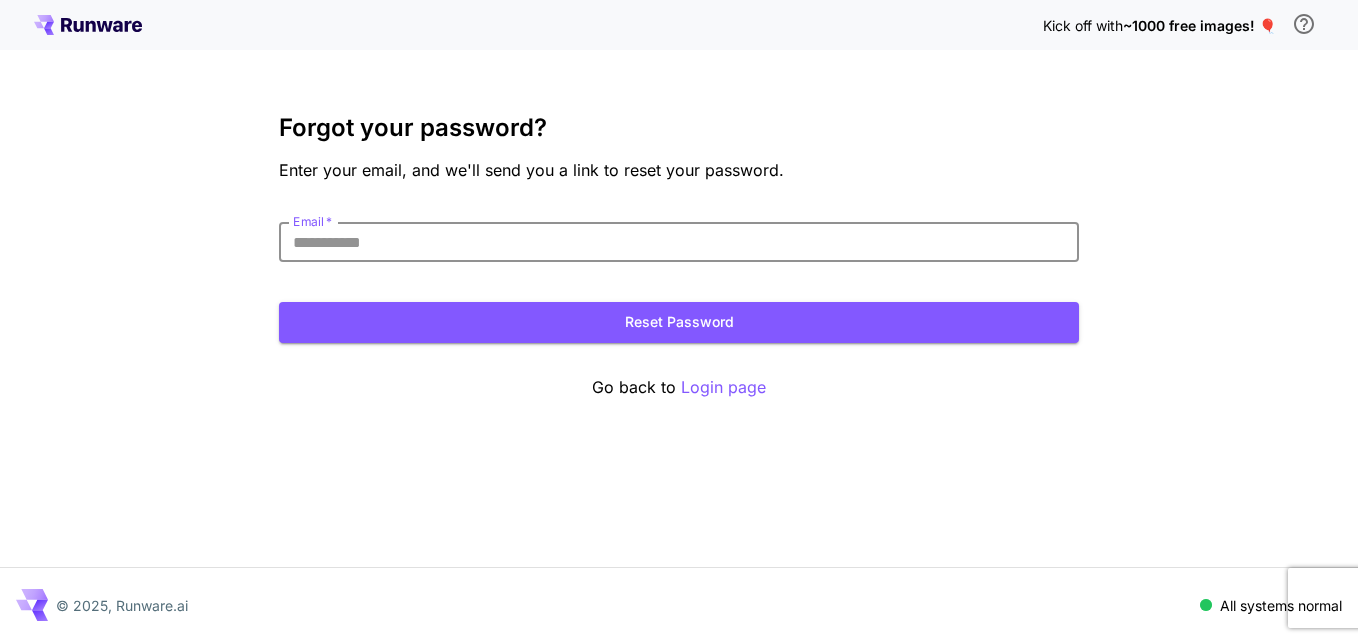 click on "Email   *" at bounding box center (679, 242) 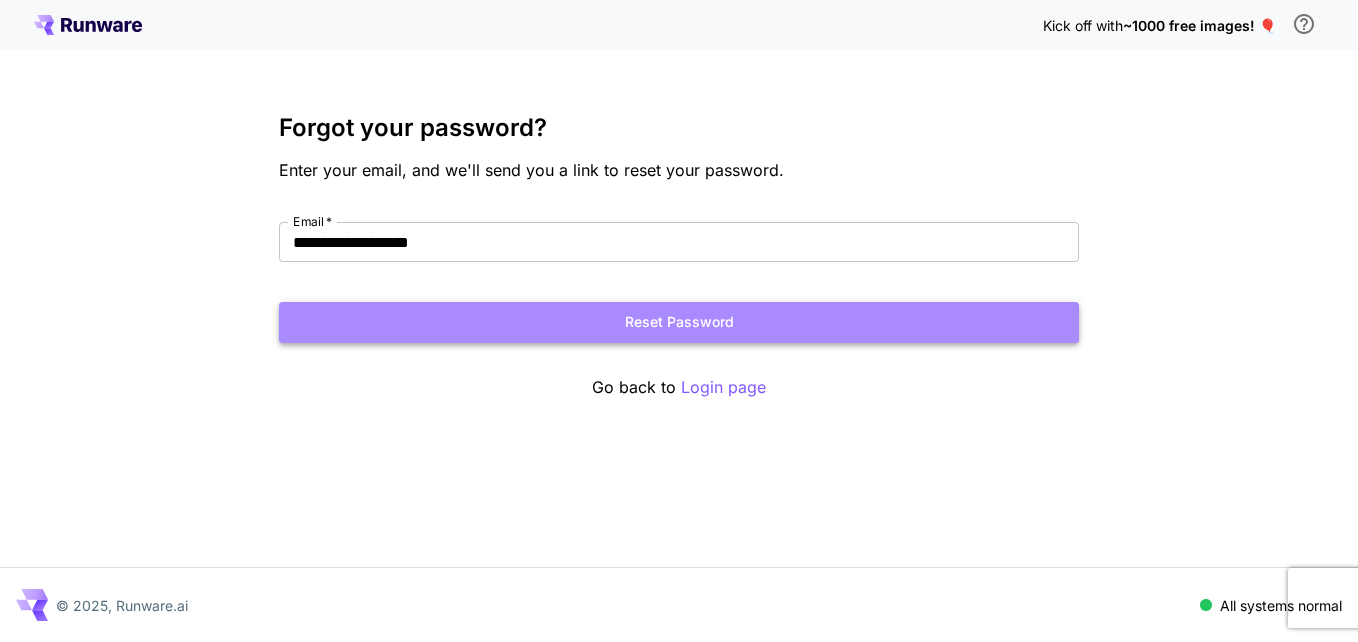 click on "Reset Password" at bounding box center [679, 322] 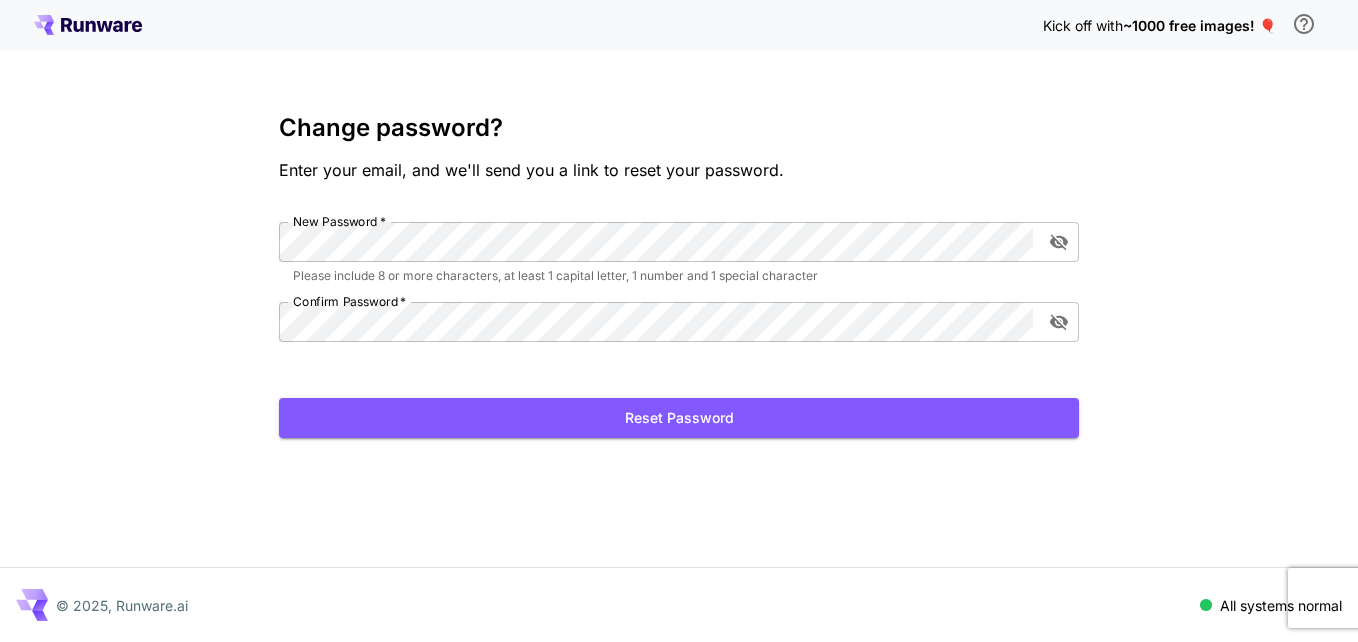 scroll, scrollTop: 0, scrollLeft: 0, axis: both 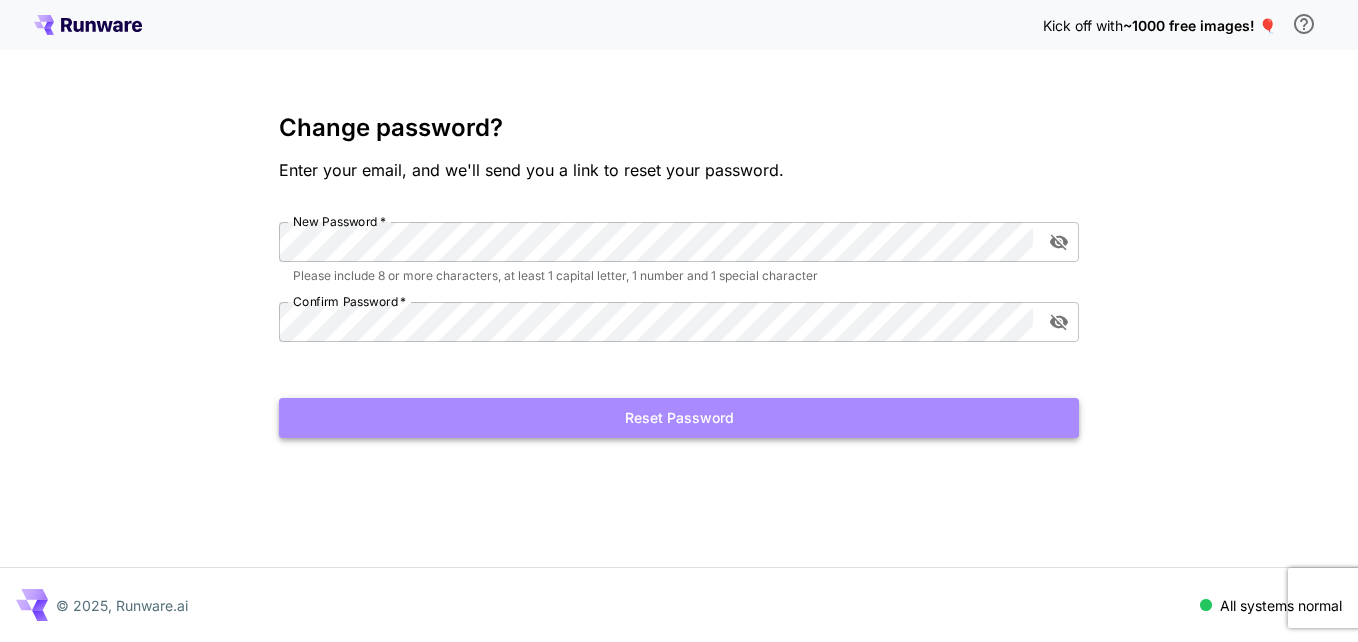 click on "Reset Password" at bounding box center [679, 418] 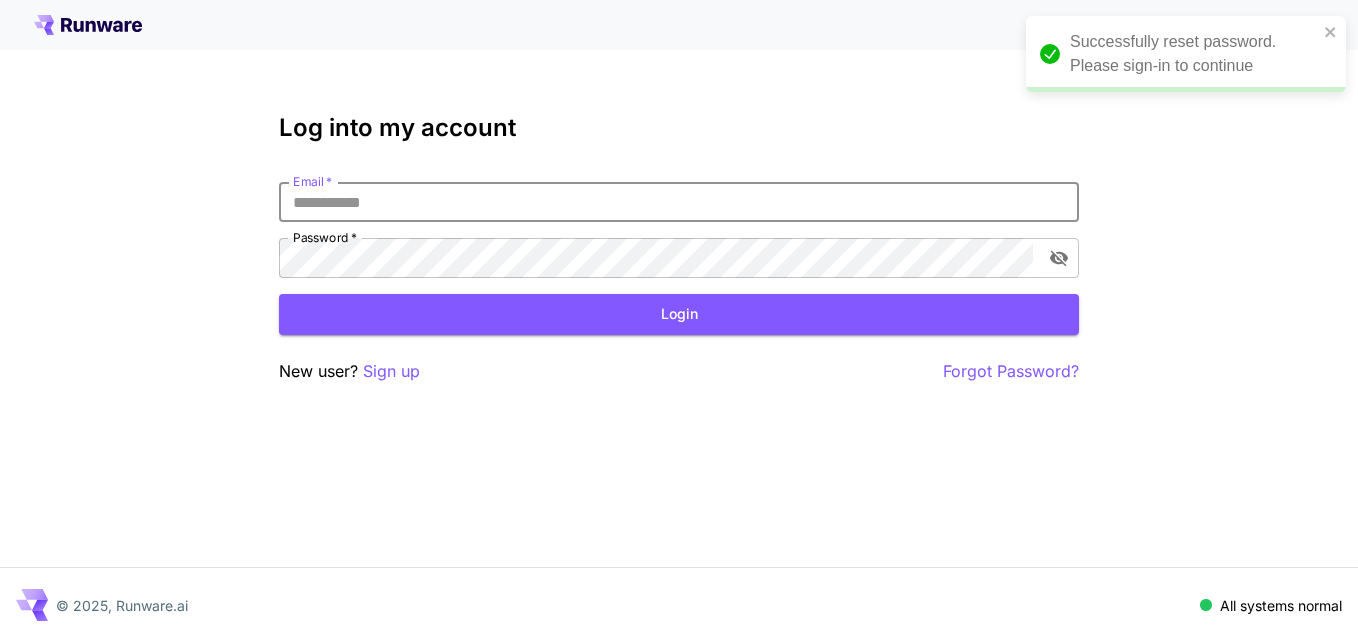 click on "Email   *" at bounding box center [679, 202] 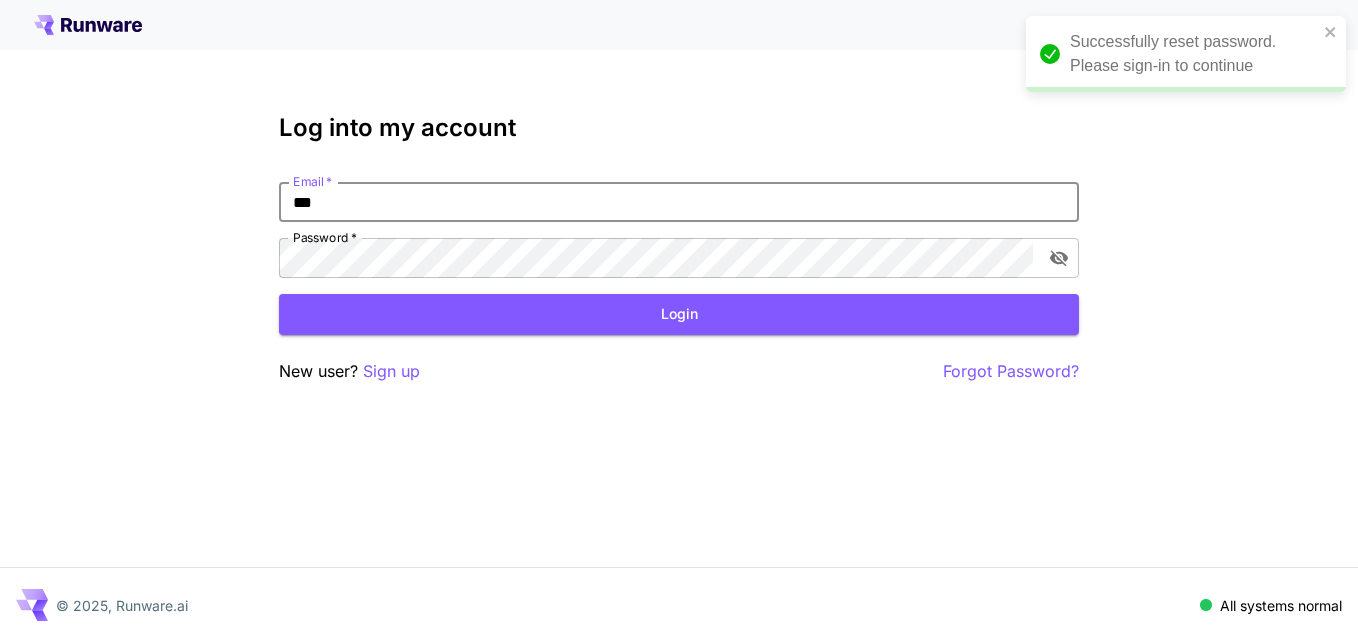 click on "***" at bounding box center [679, 202] 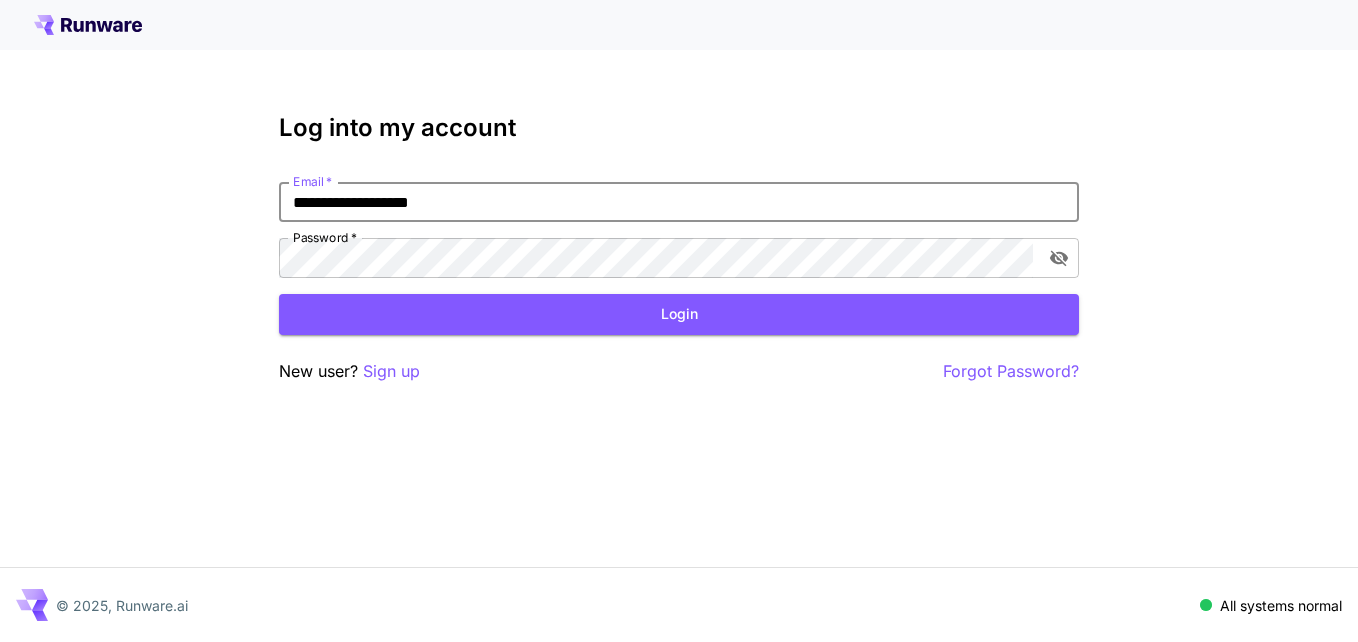 type on "**********" 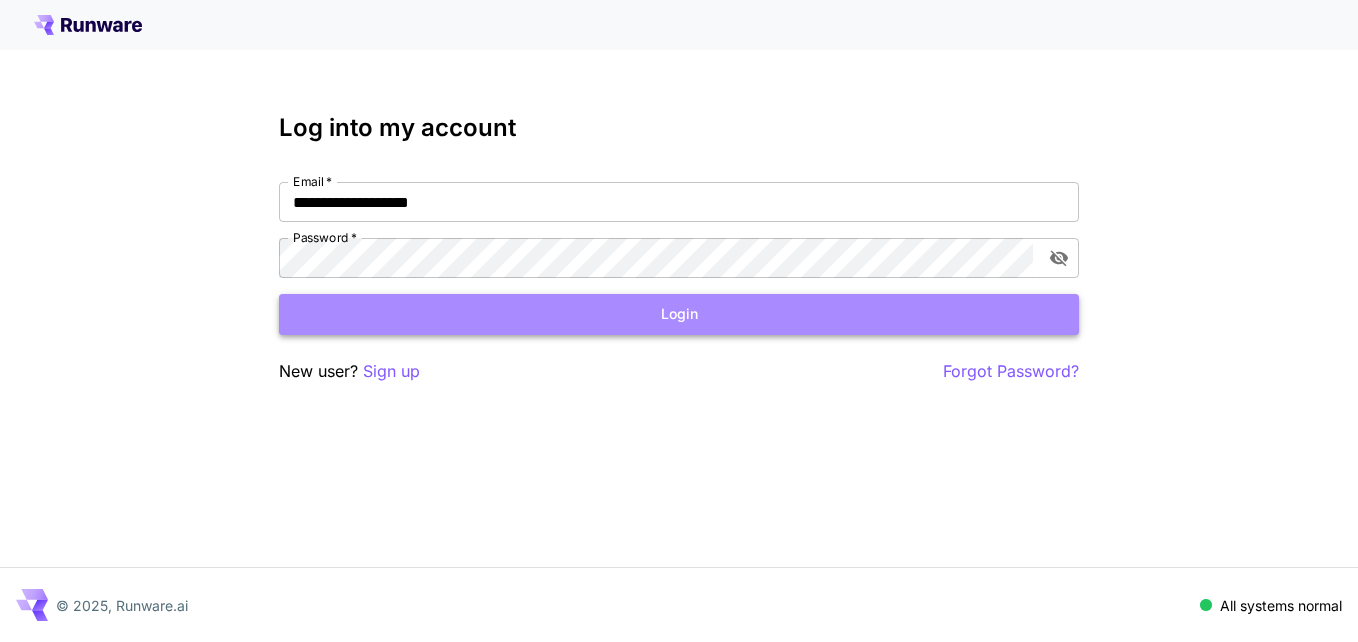 click on "Login" at bounding box center [679, 314] 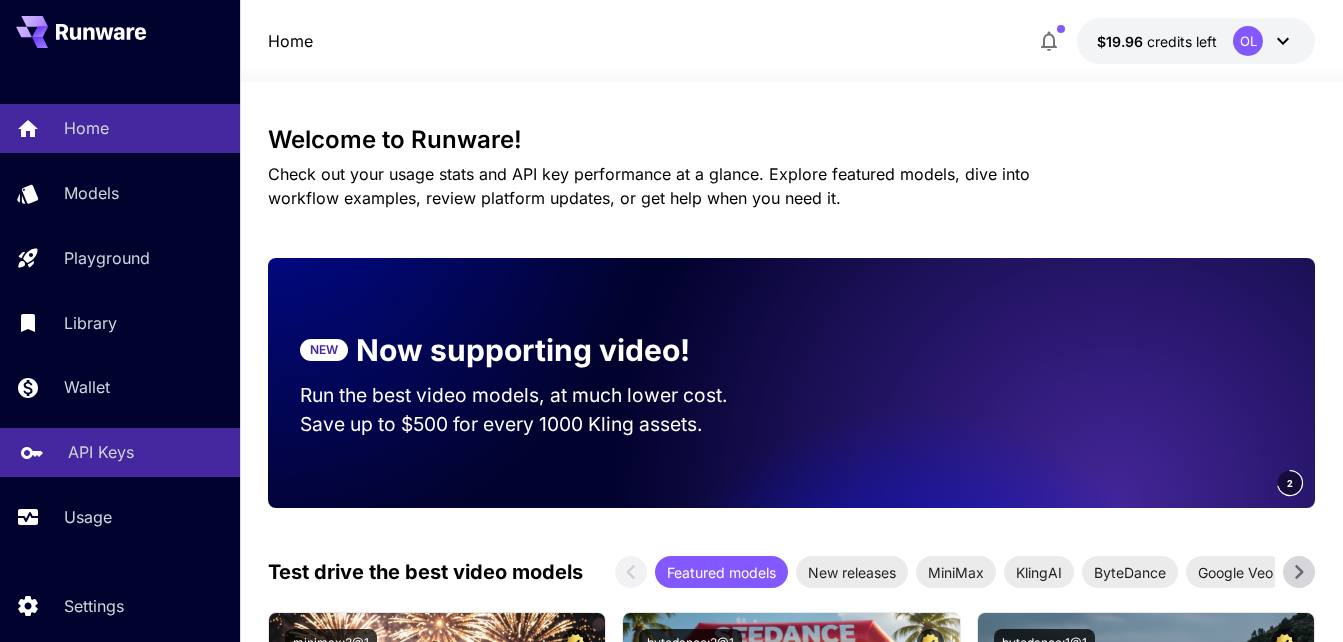 click on "API Keys" at bounding box center [101, 452] 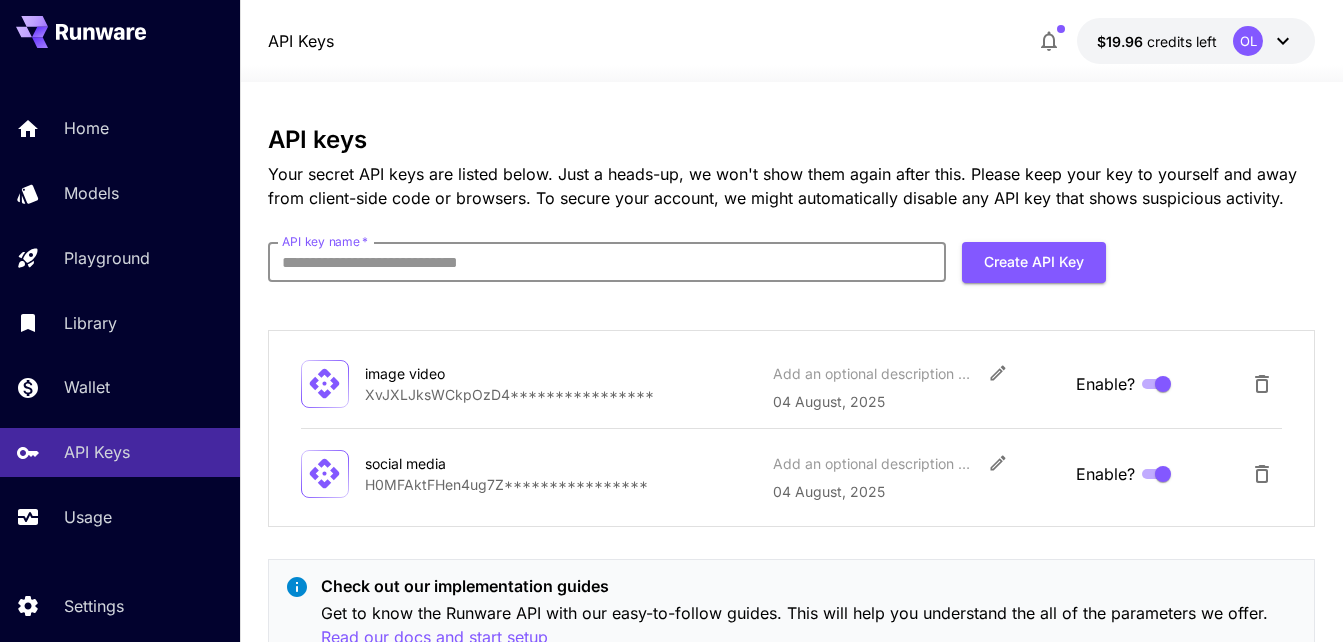 click on "API key name   *" at bounding box center [607, 262] 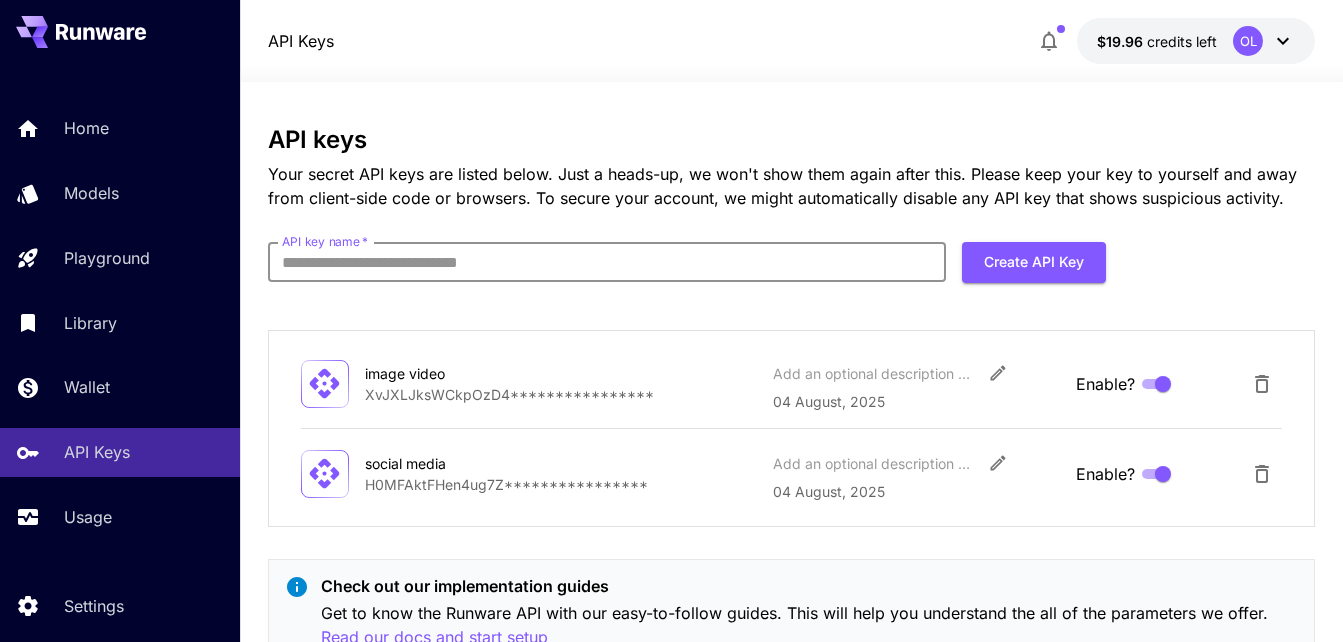 type on "**********" 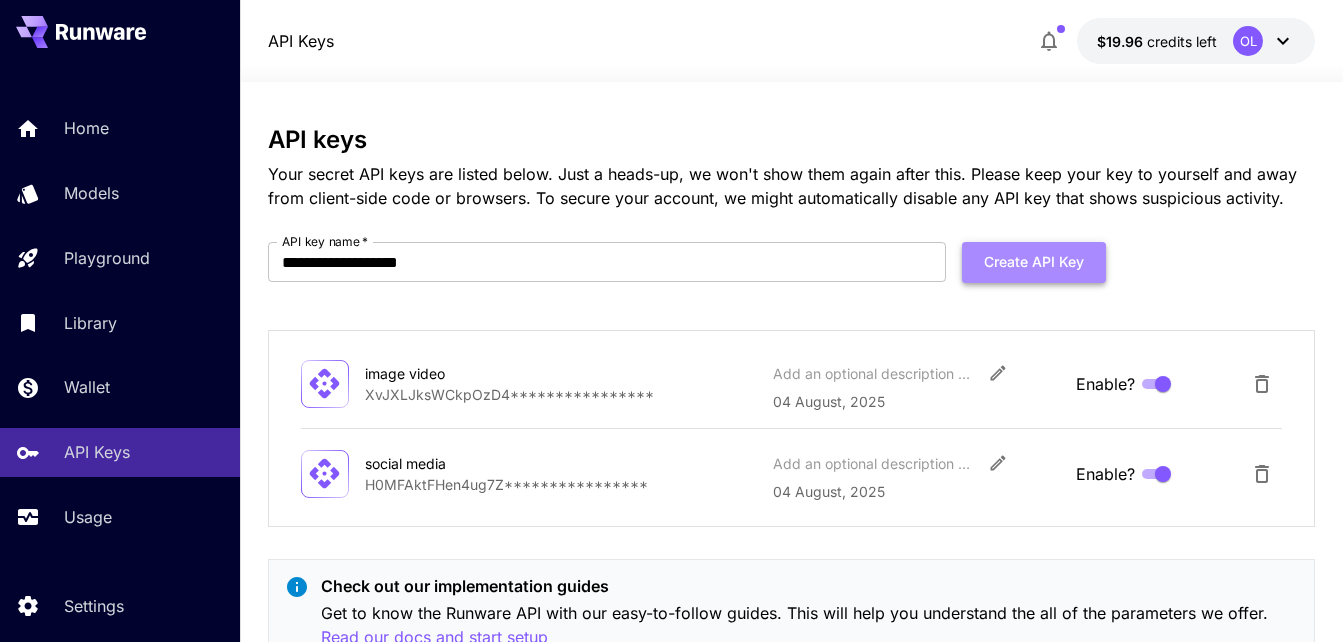 click on "Create API Key" at bounding box center [1034, 262] 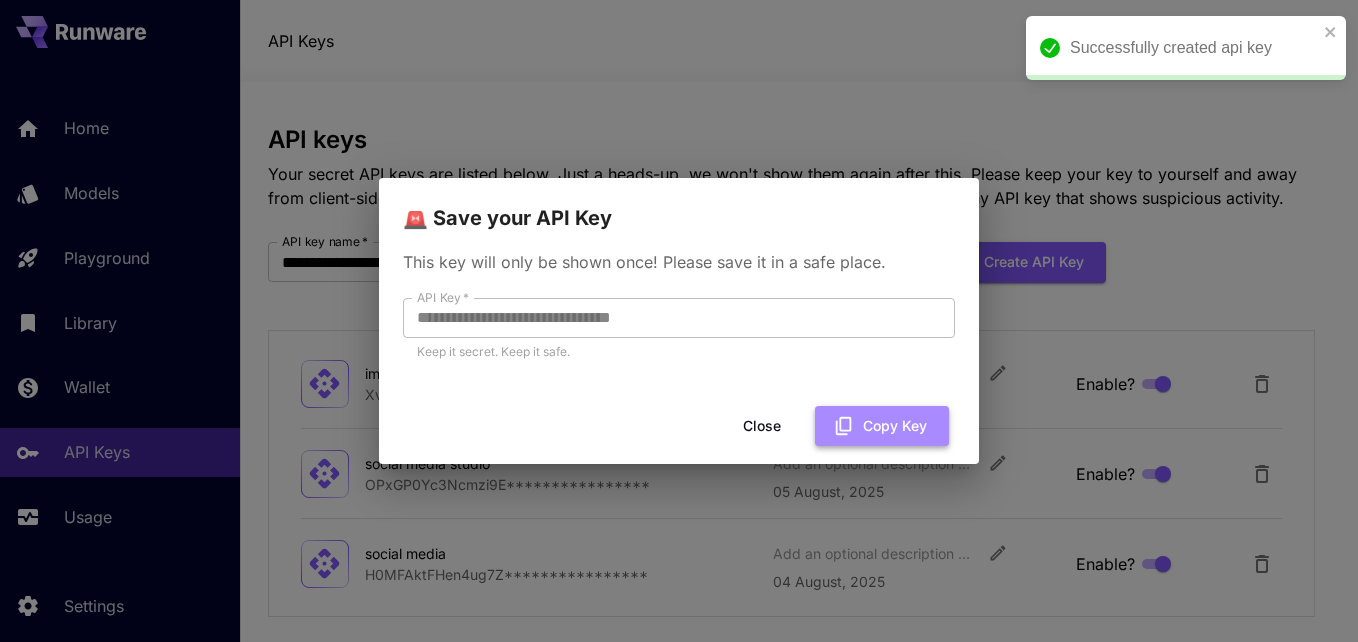click on "Copy Key" at bounding box center [882, 426] 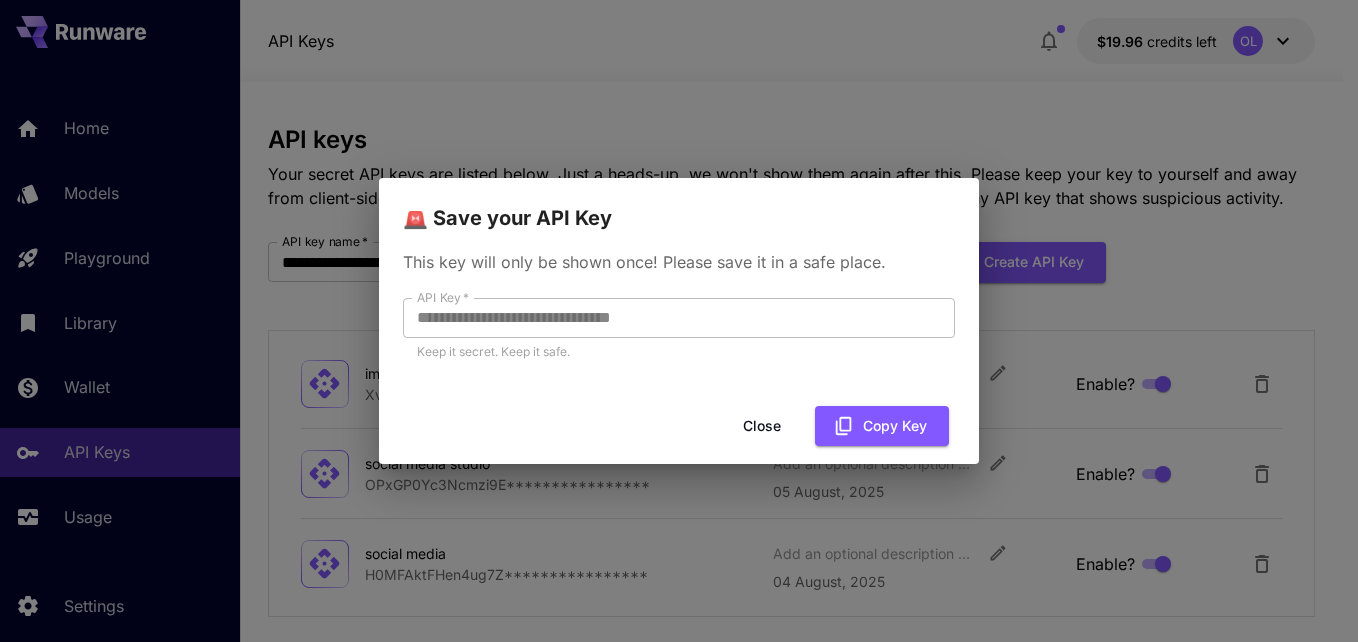 click on "Close" at bounding box center (762, 426) 